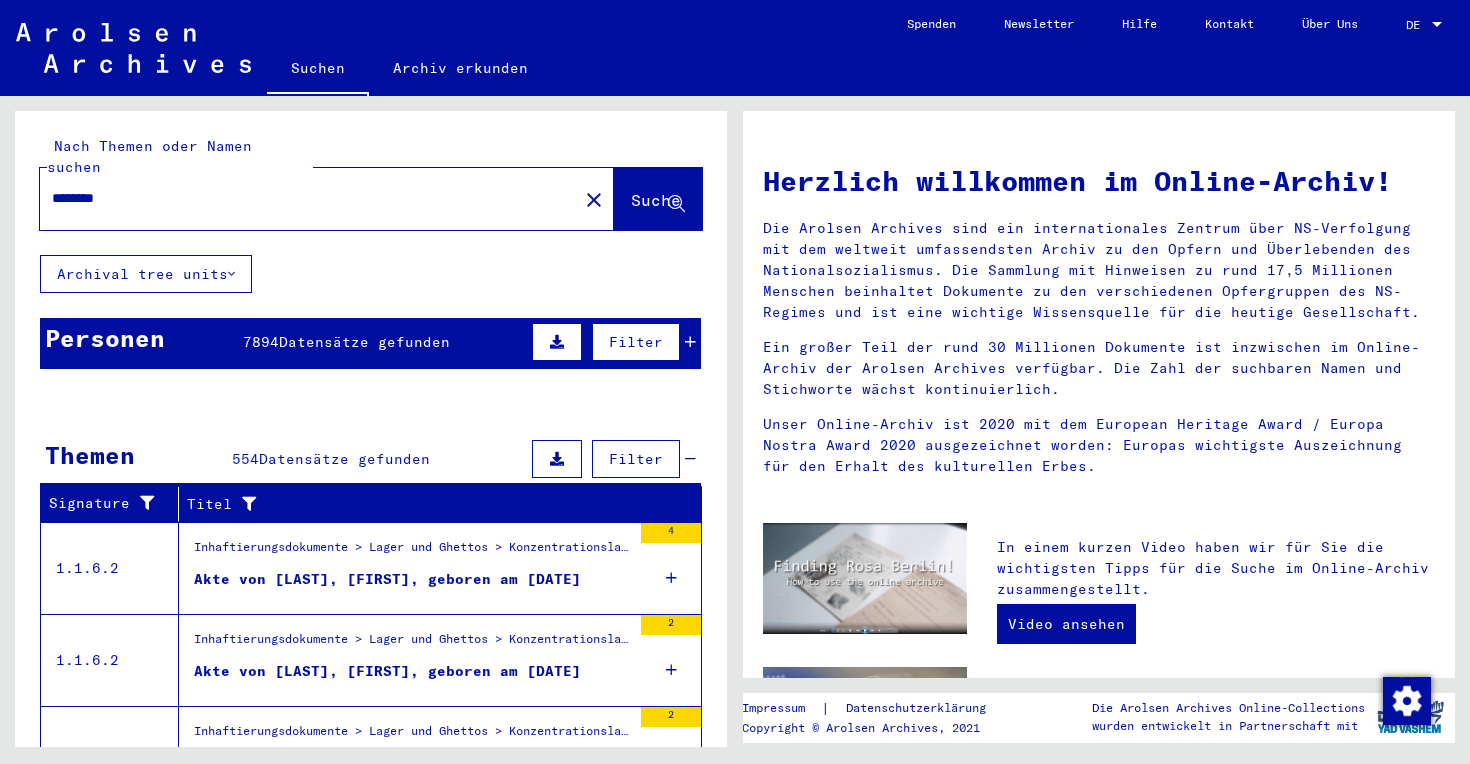 scroll, scrollTop: 0, scrollLeft: 0, axis: both 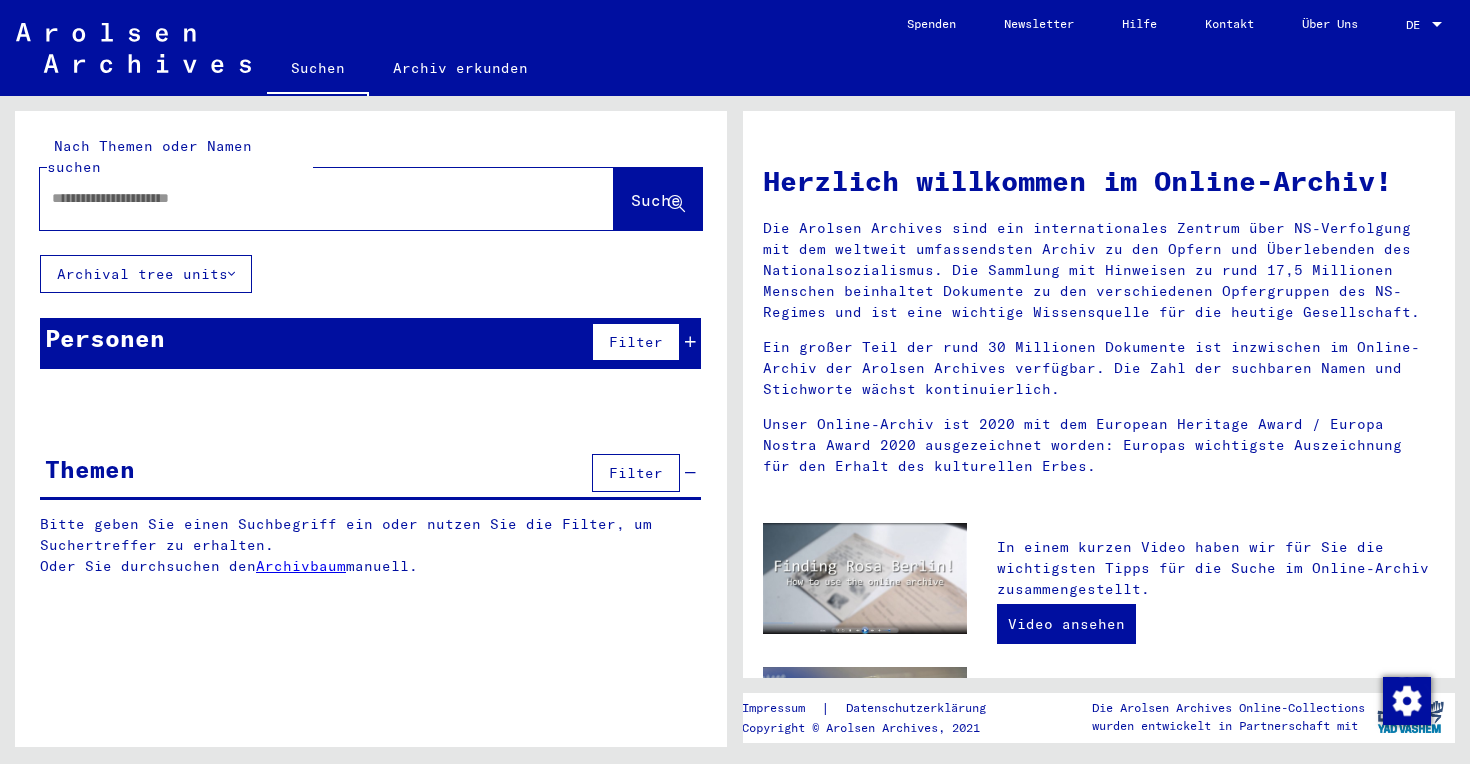 click at bounding box center [303, 198] 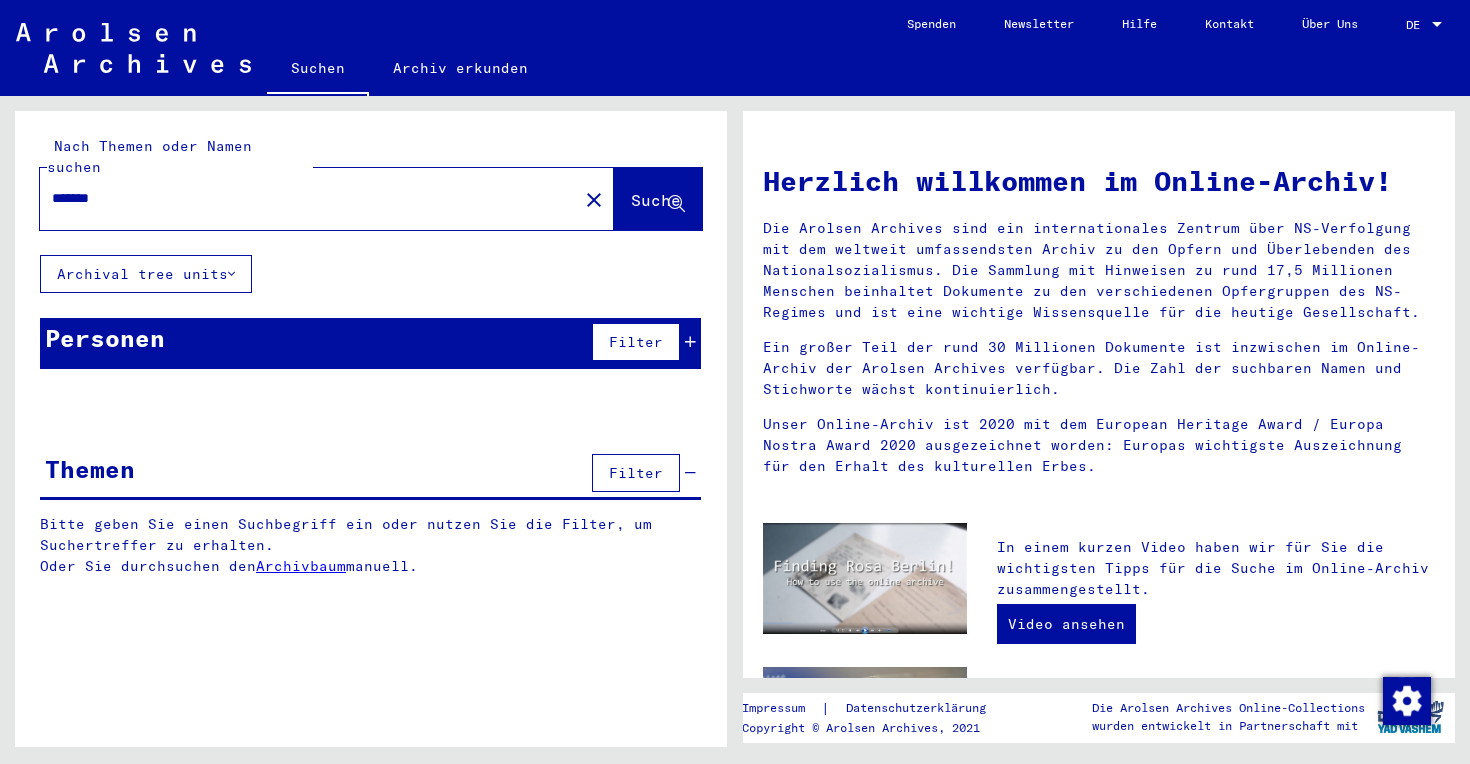 click on "Suche" 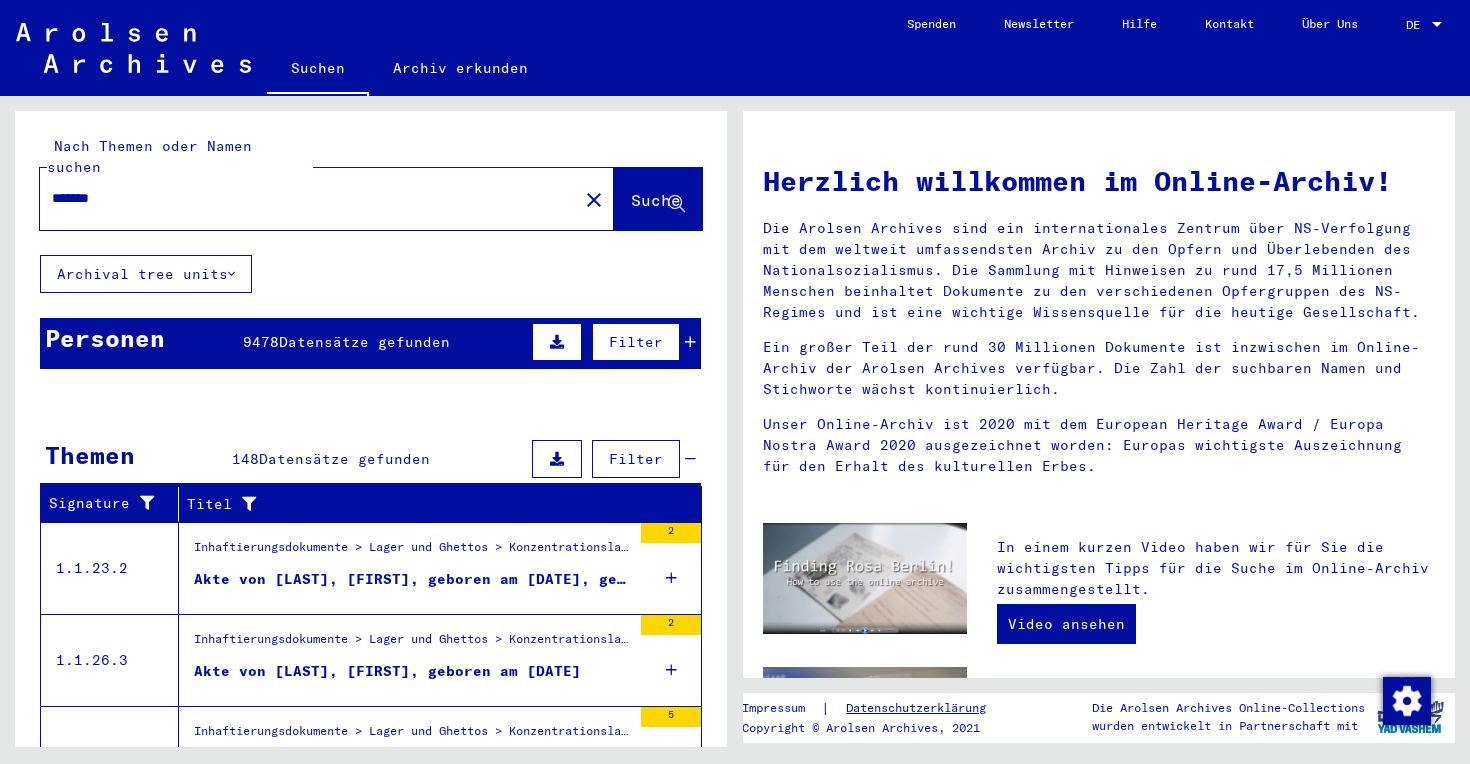 scroll, scrollTop: 0, scrollLeft: 0, axis: both 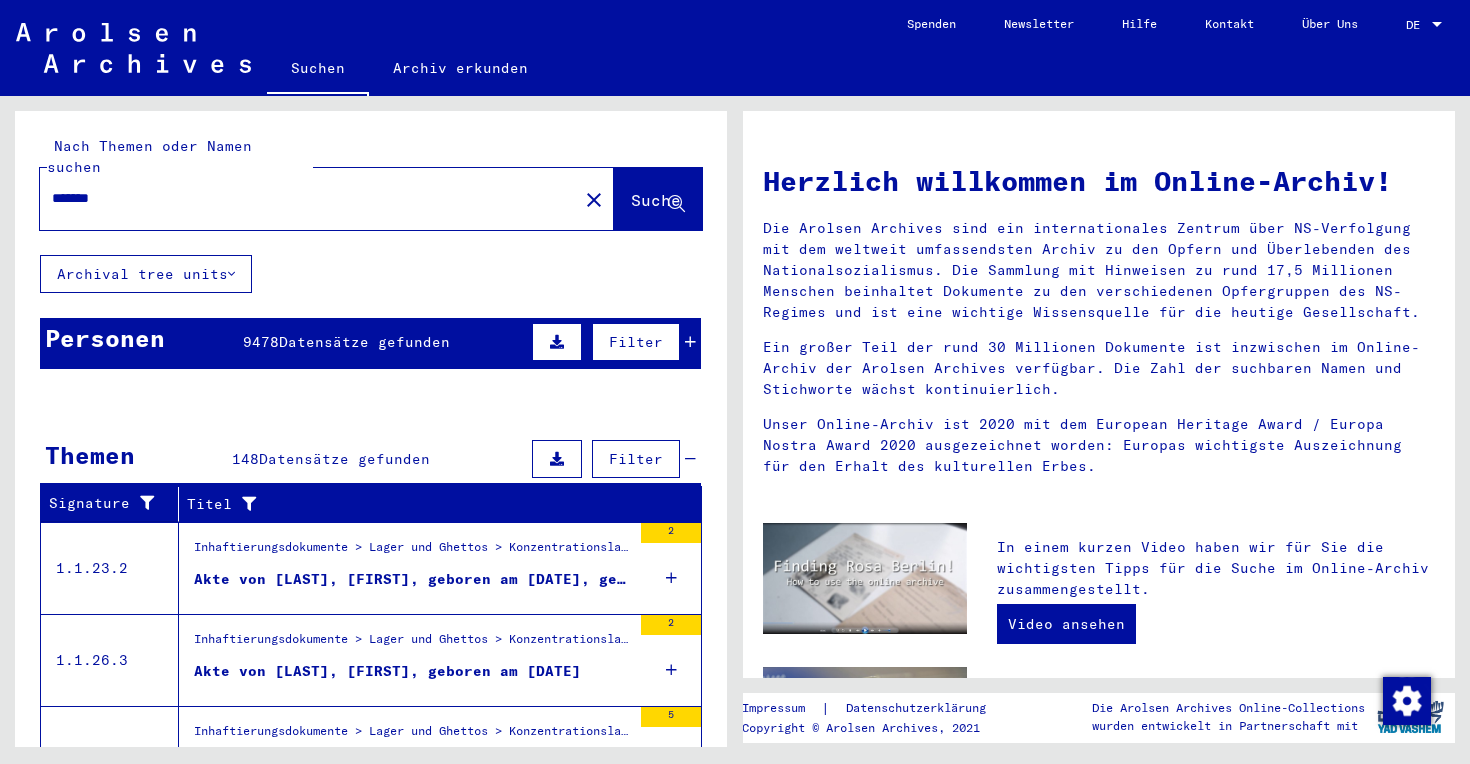 click on "*******" at bounding box center [303, 198] 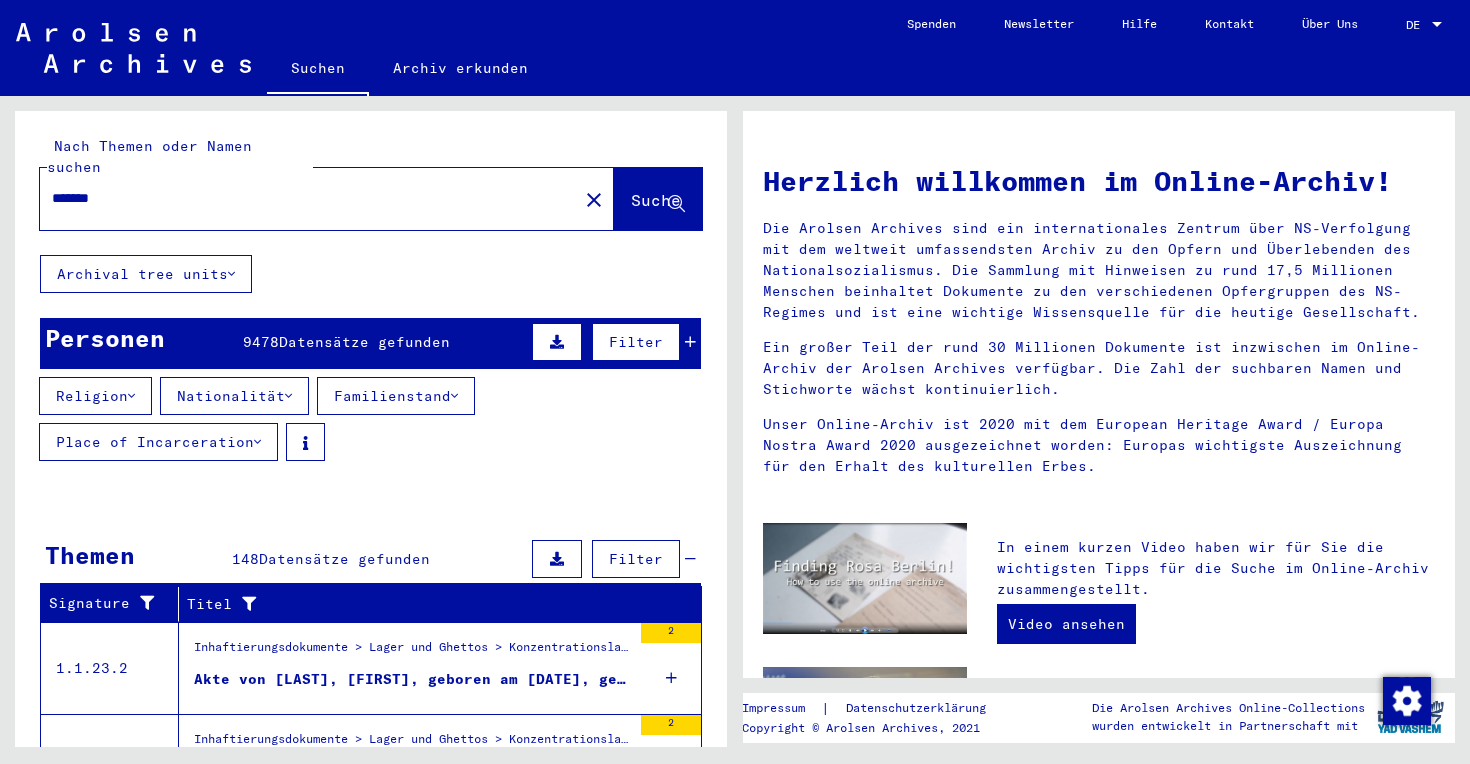 click on "Nationalität" at bounding box center (234, 396) 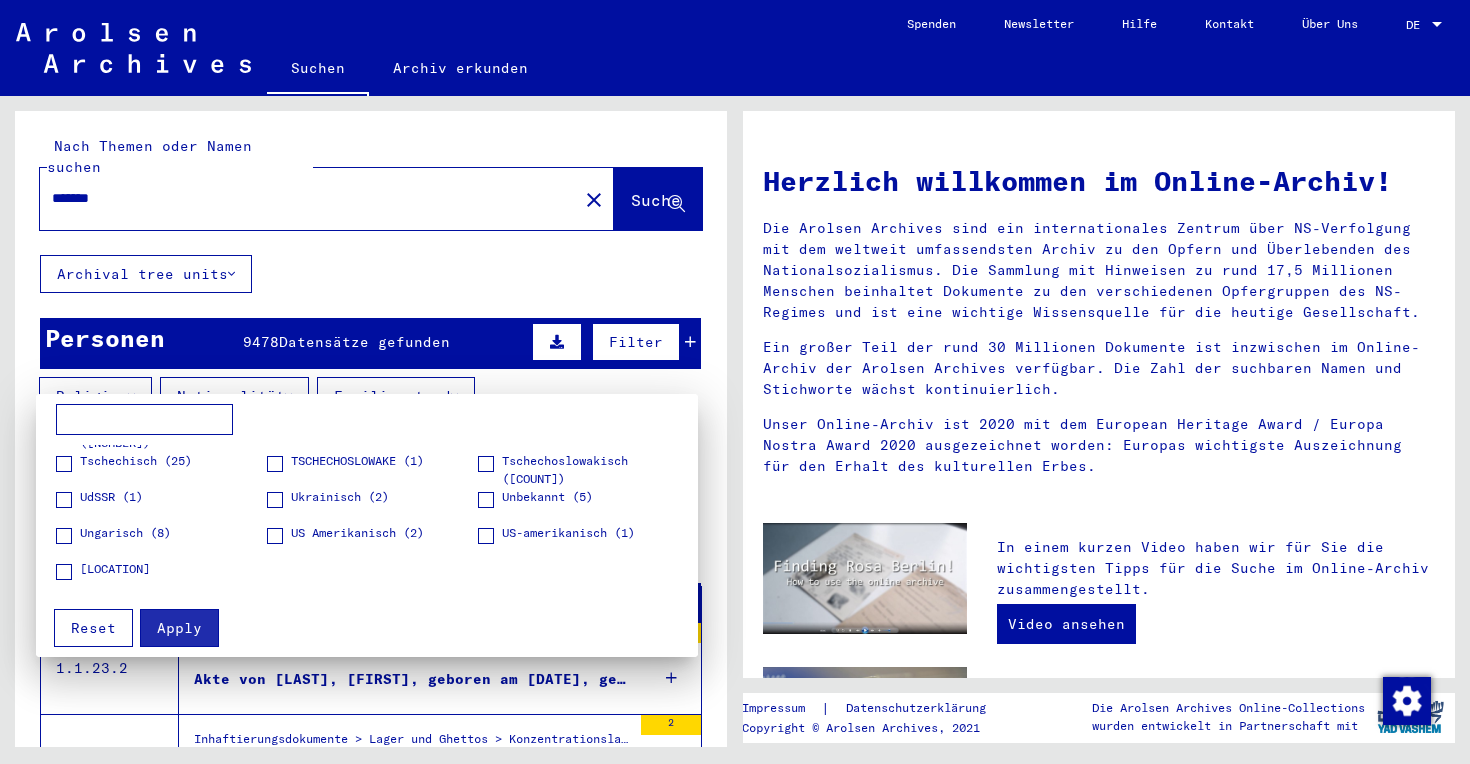 scroll, scrollTop: 425, scrollLeft: 0, axis: vertical 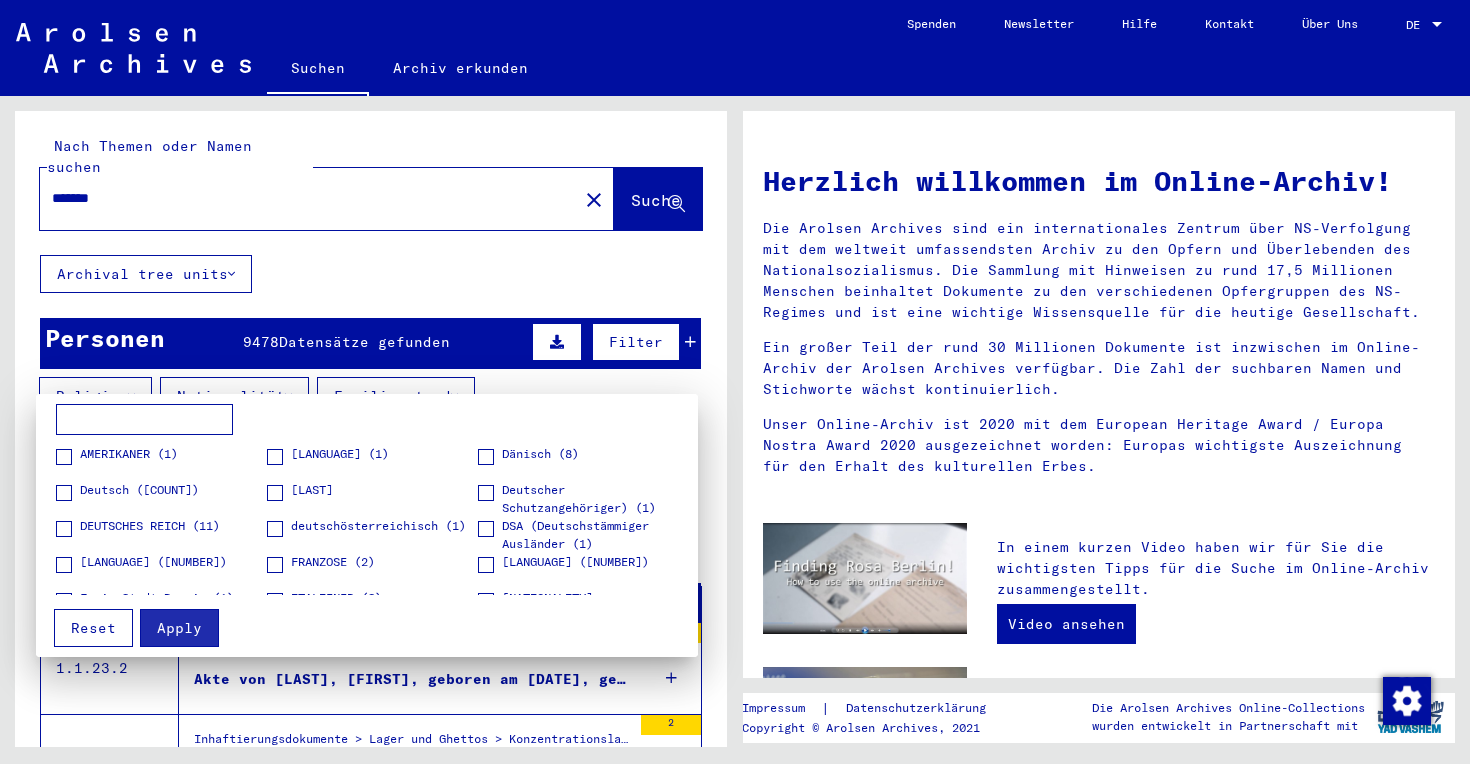 click at bounding box center (735, 382) 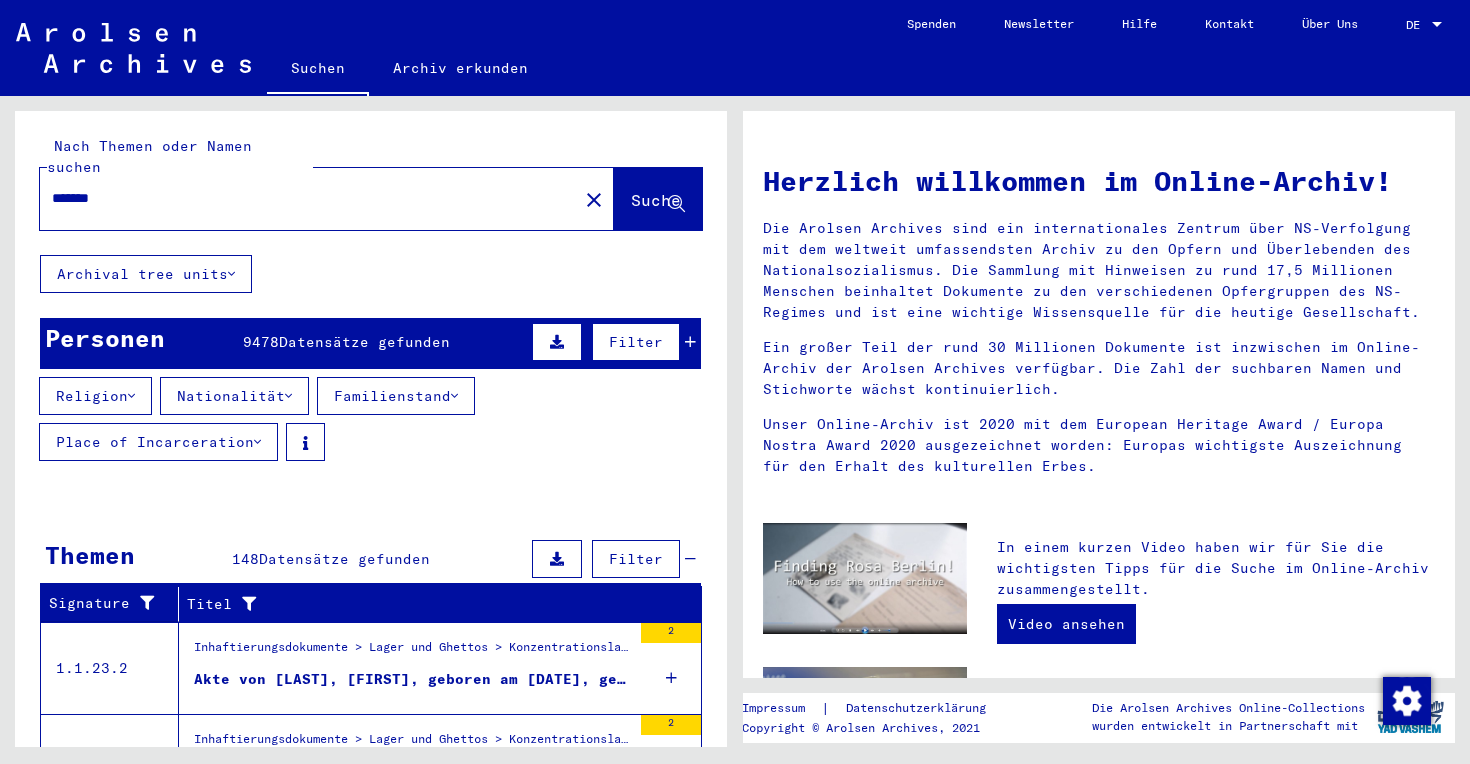 click on "*******" at bounding box center [303, 198] 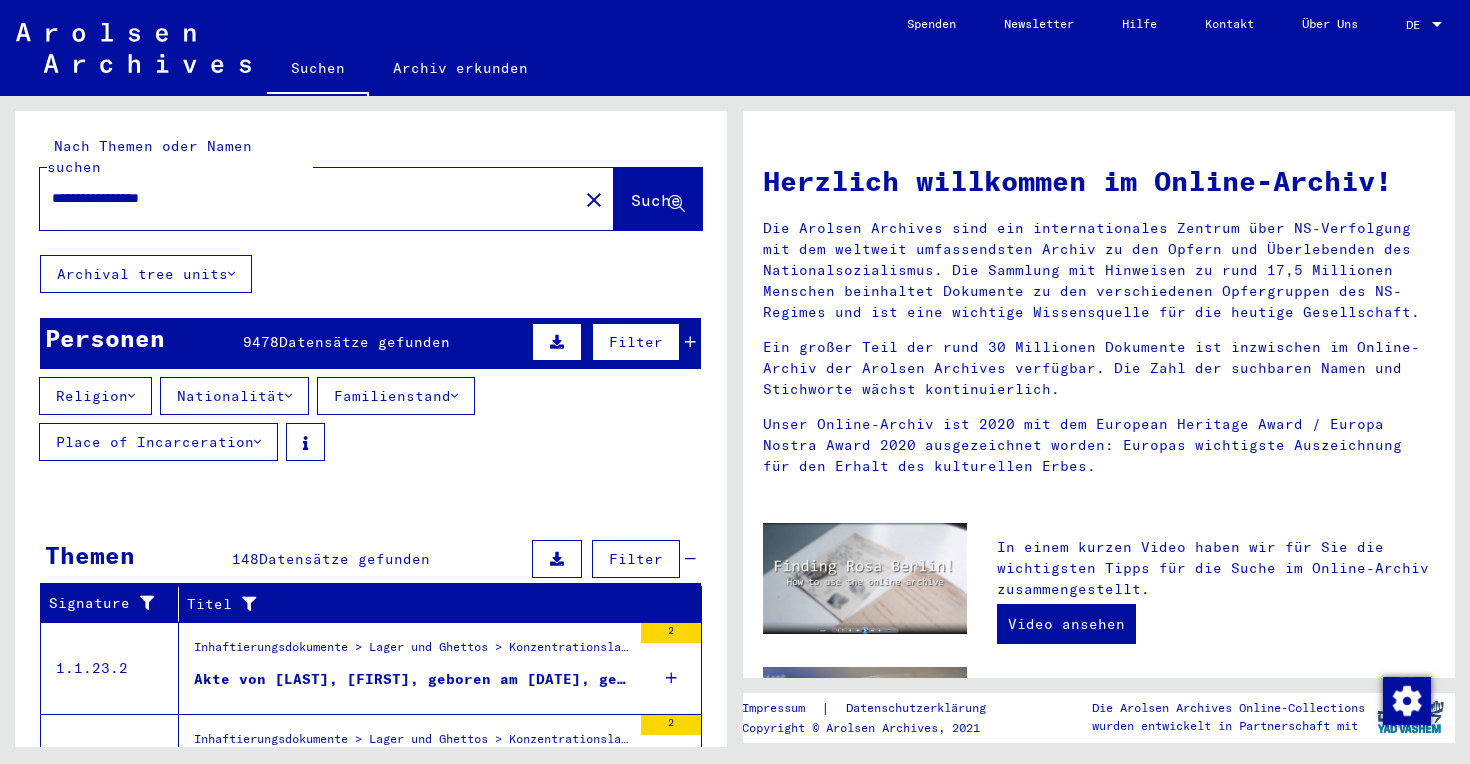 type on "**********" 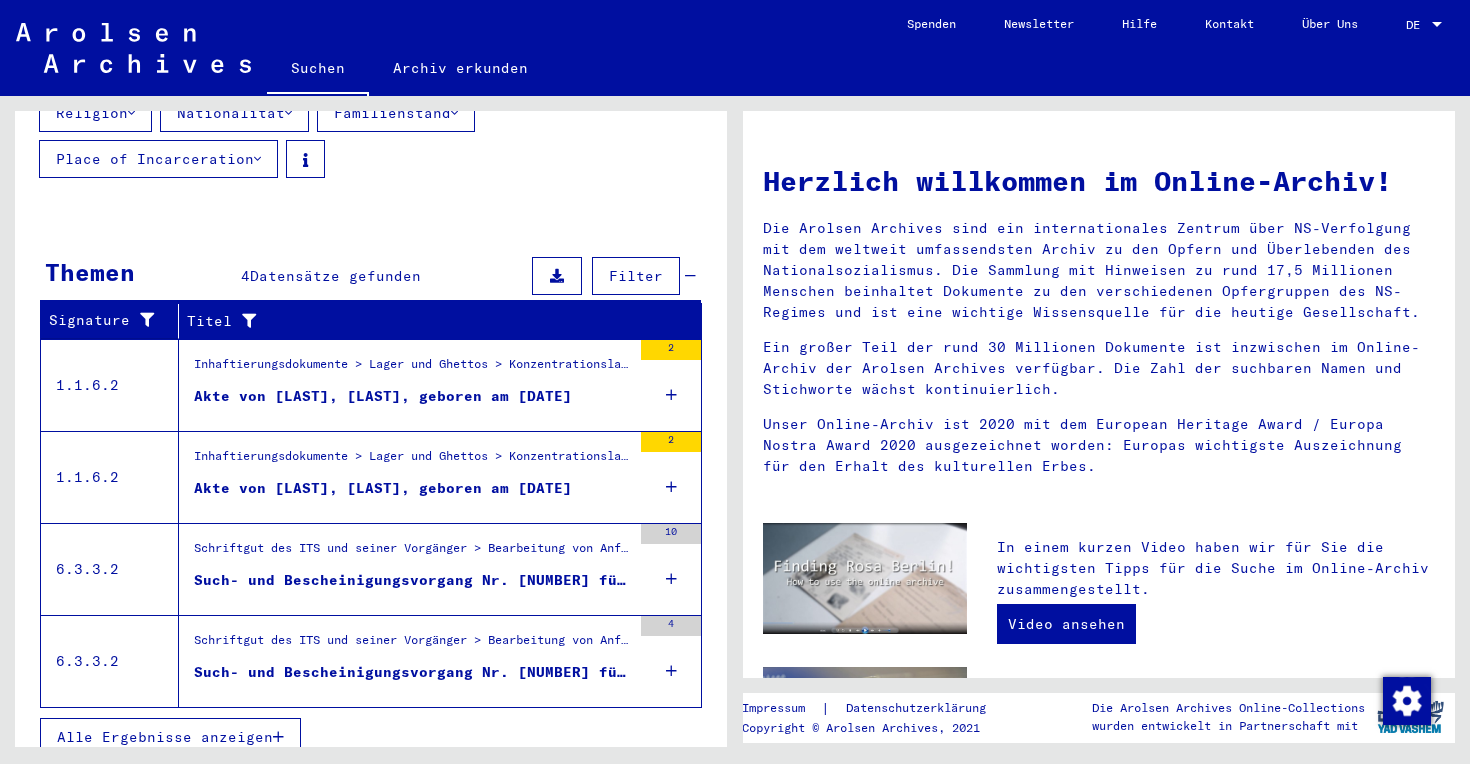 scroll, scrollTop: 282, scrollLeft: 0, axis: vertical 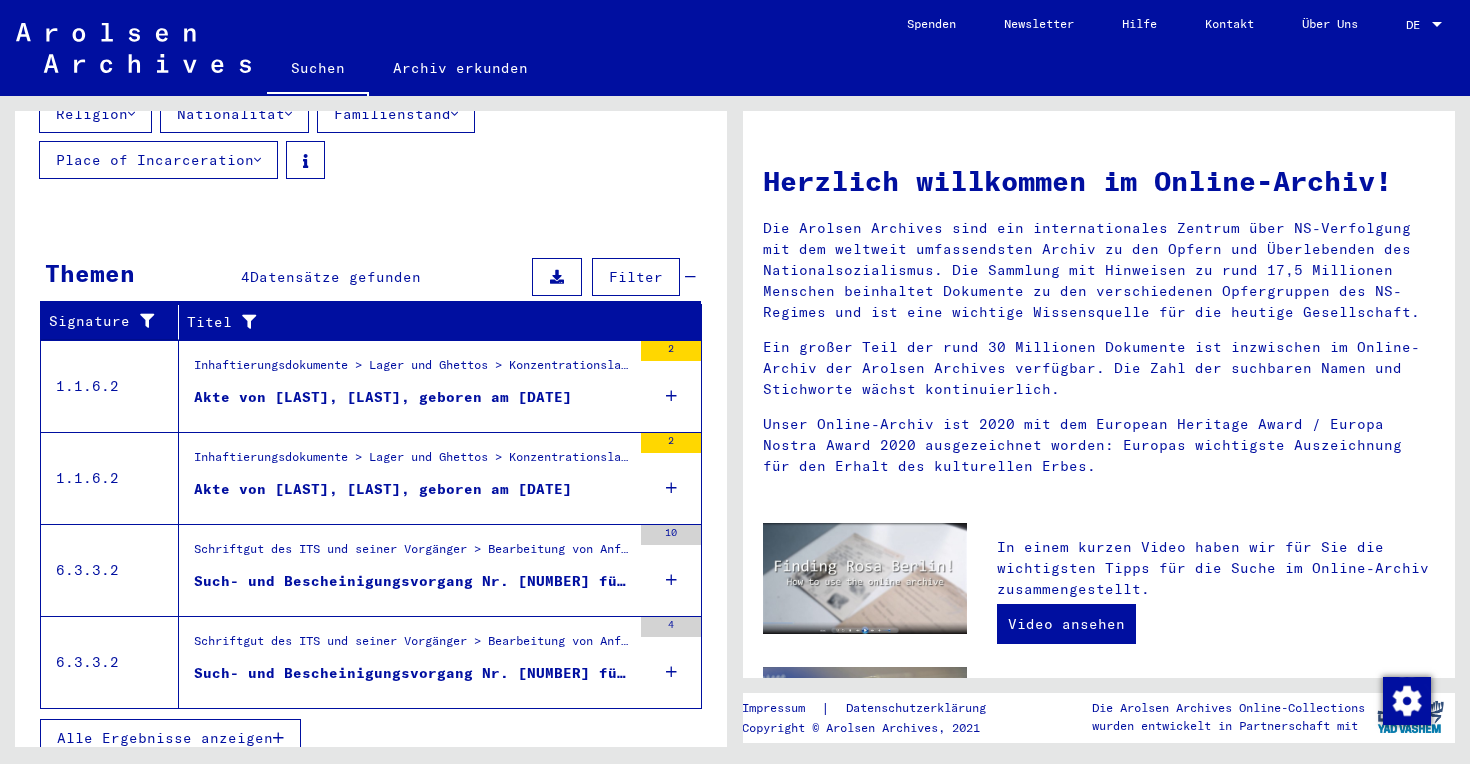 click on "Such- und Bescheinigungsvorgang Nr. [NUMBER] für [LAST], [LAST]" at bounding box center (412, 673) 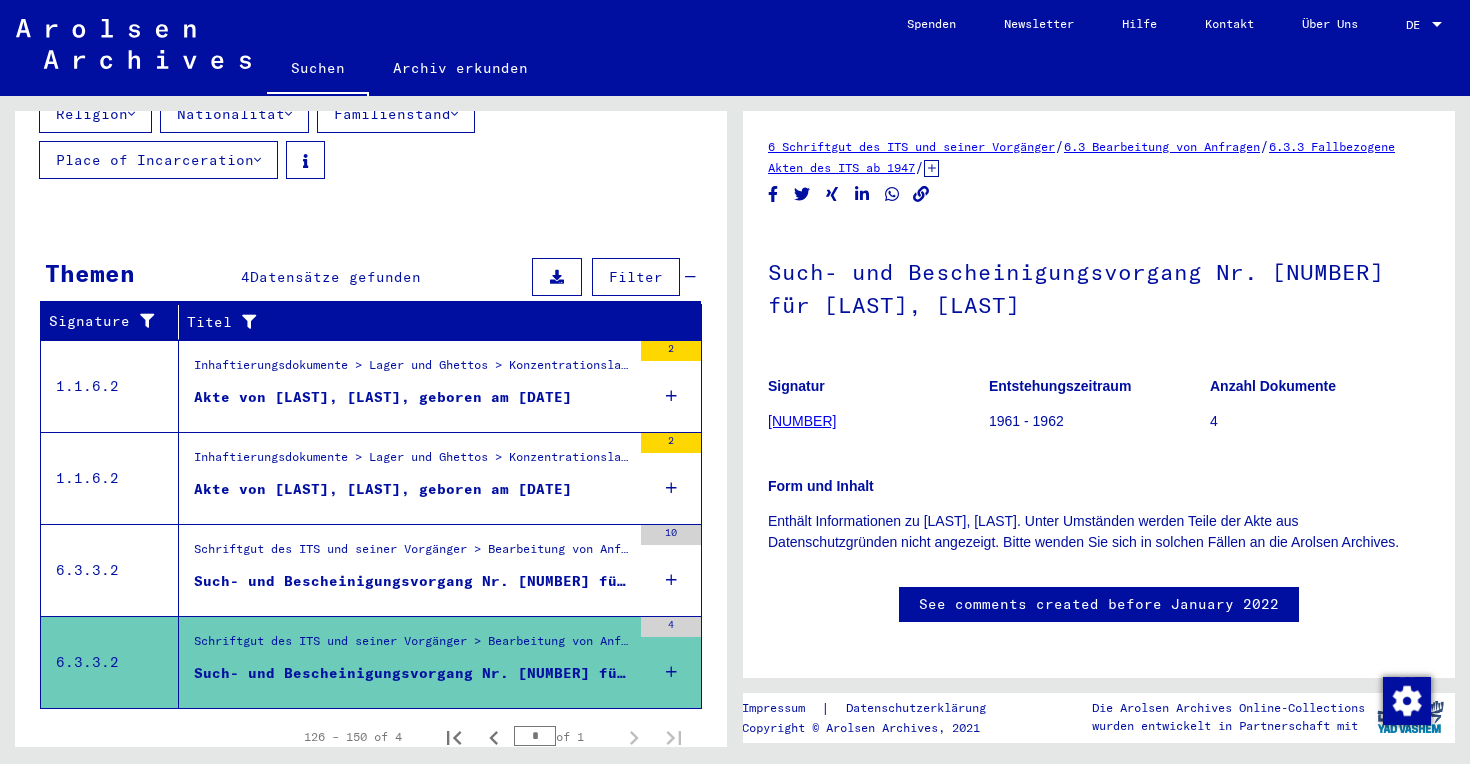 scroll, scrollTop: 0, scrollLeft: 0, axis: both 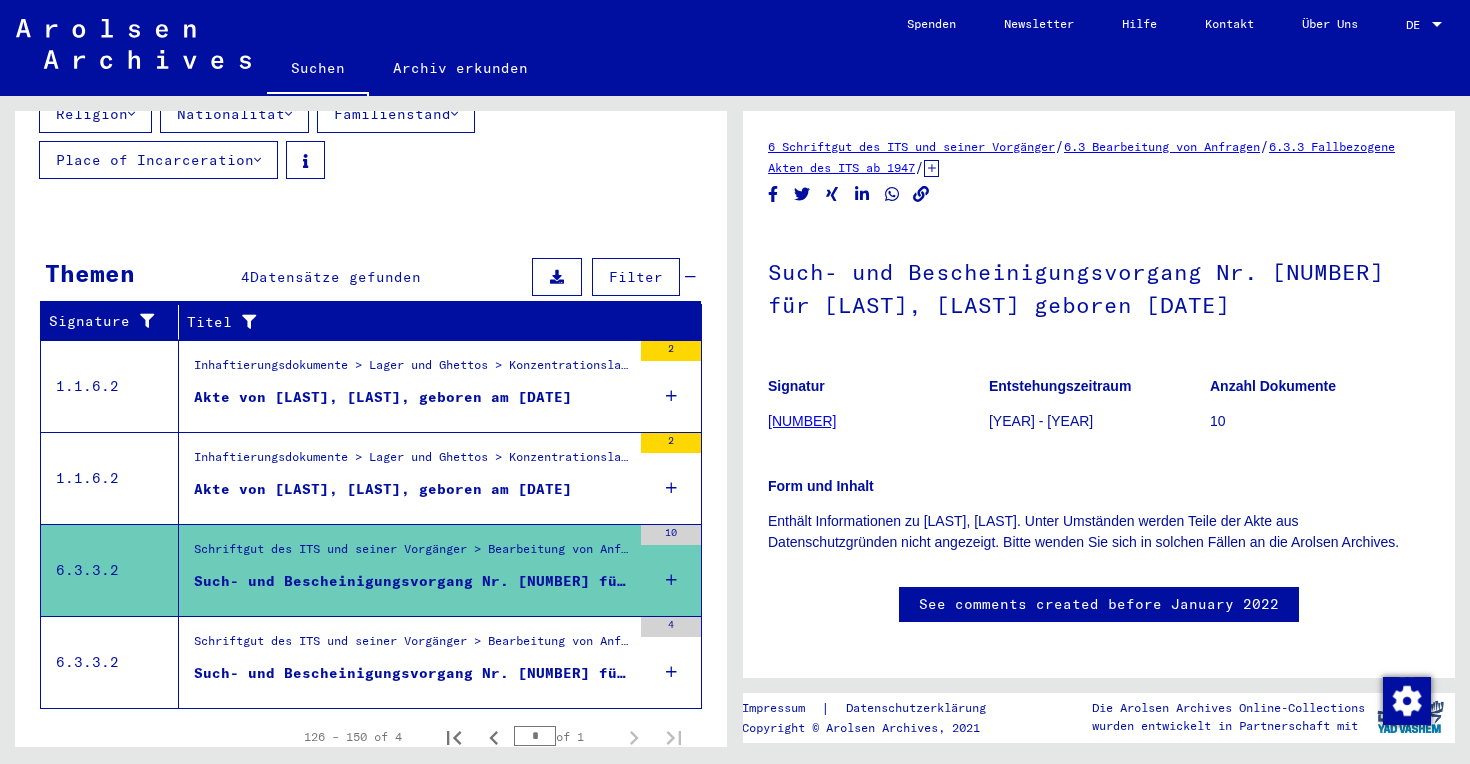 click on "Such- und Bescheinigungsvorgang Nr. [NUMBER] für [LAST], [LAST]" at bounding box center (412, 673) 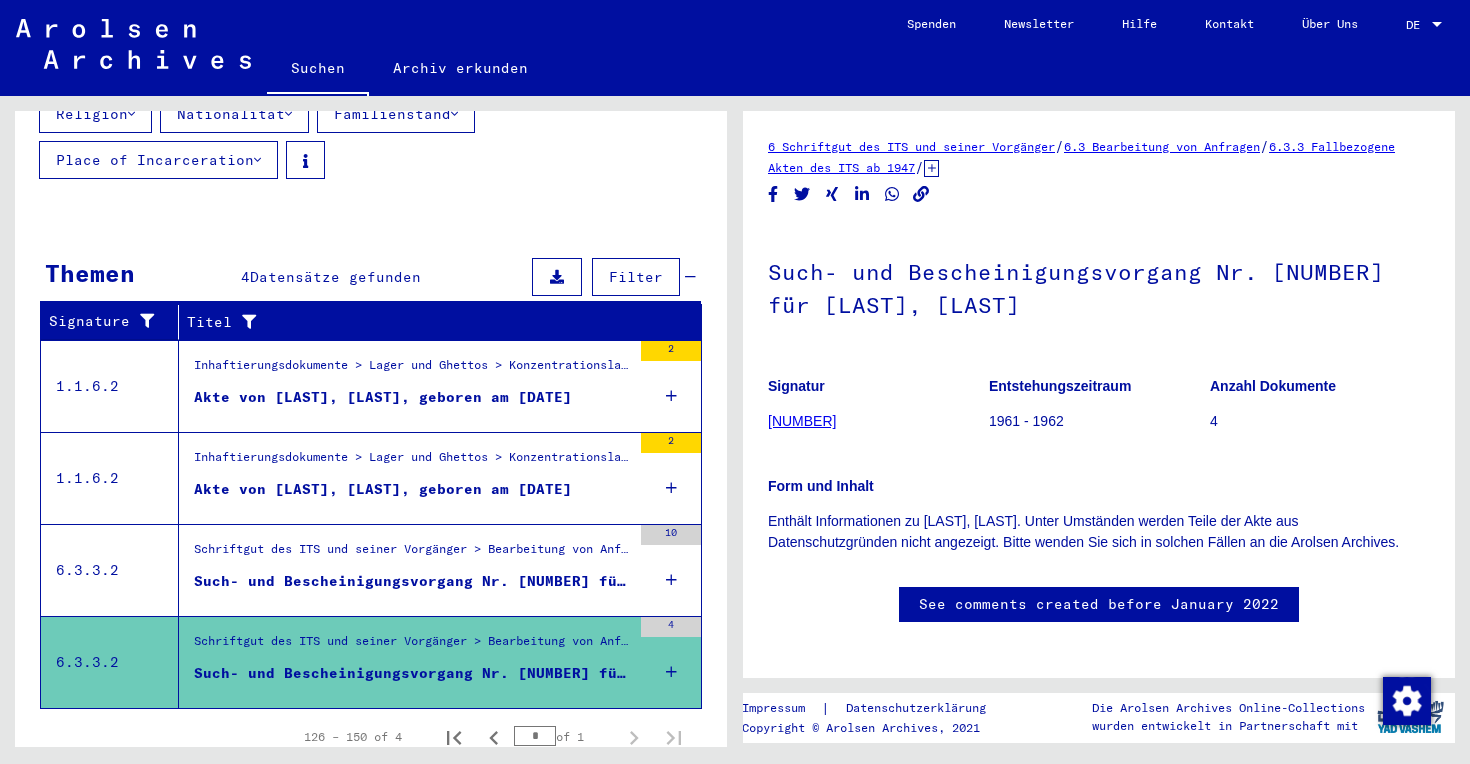 scroll, scrollTop: 0, scrollLeft: 0, axis: both 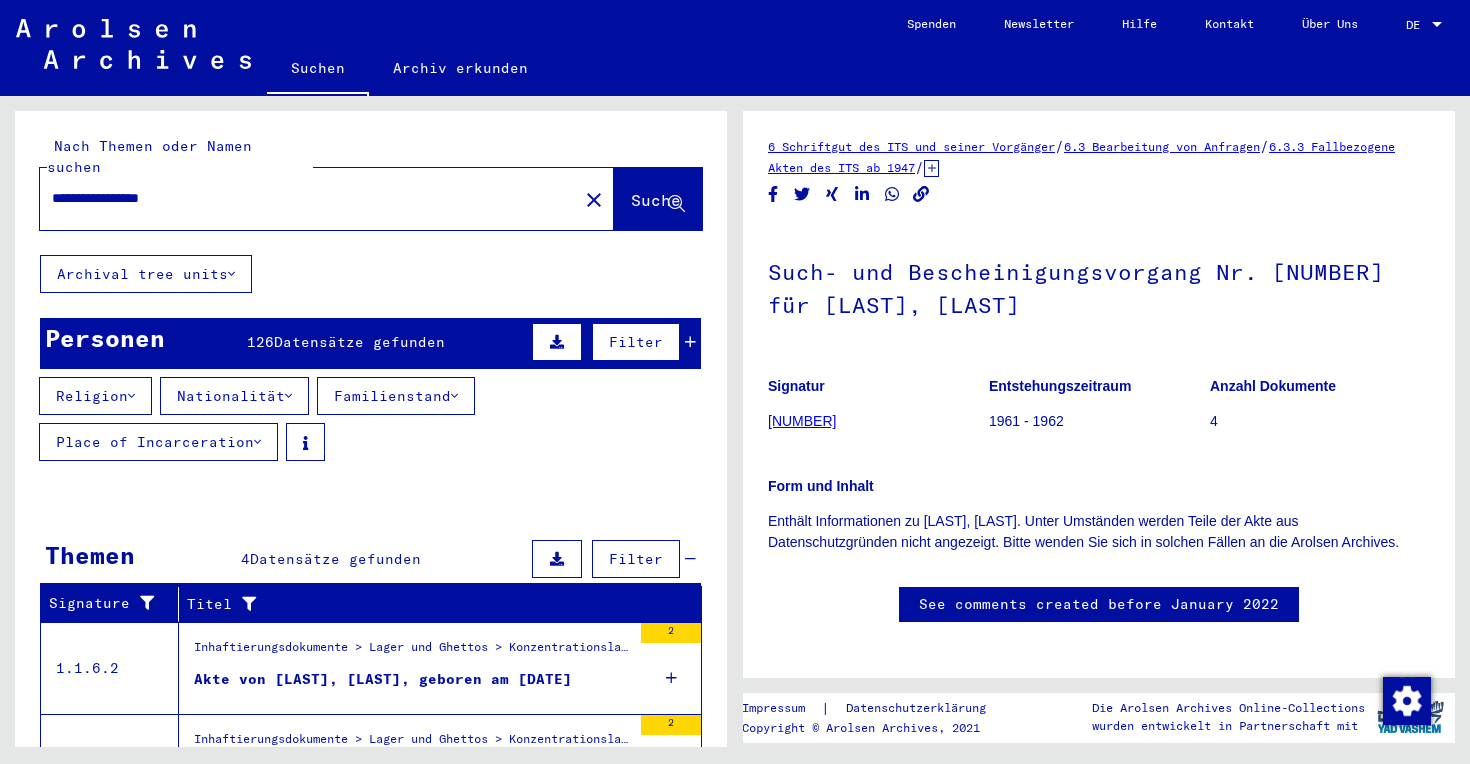 click on "close" 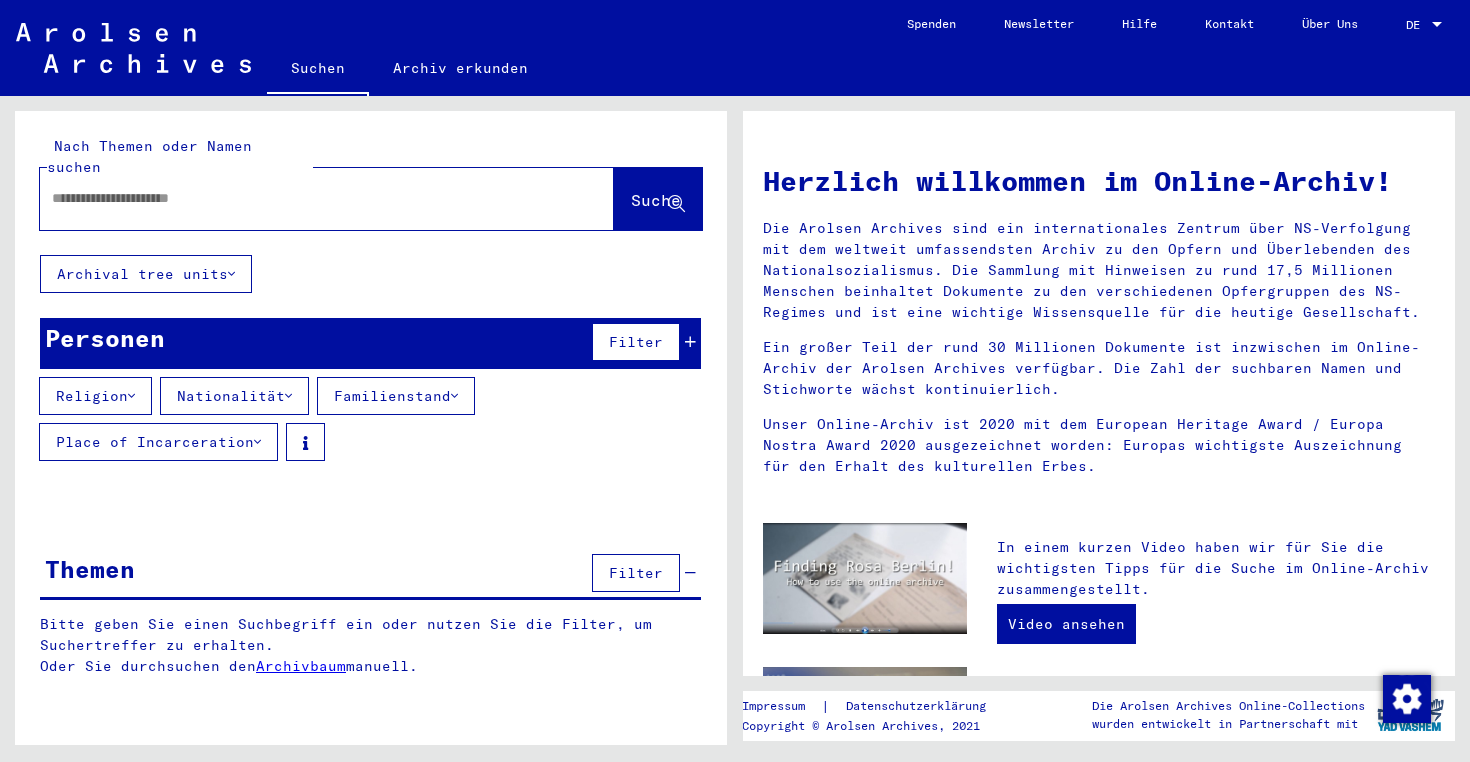 click at bounding box center [303, 198] 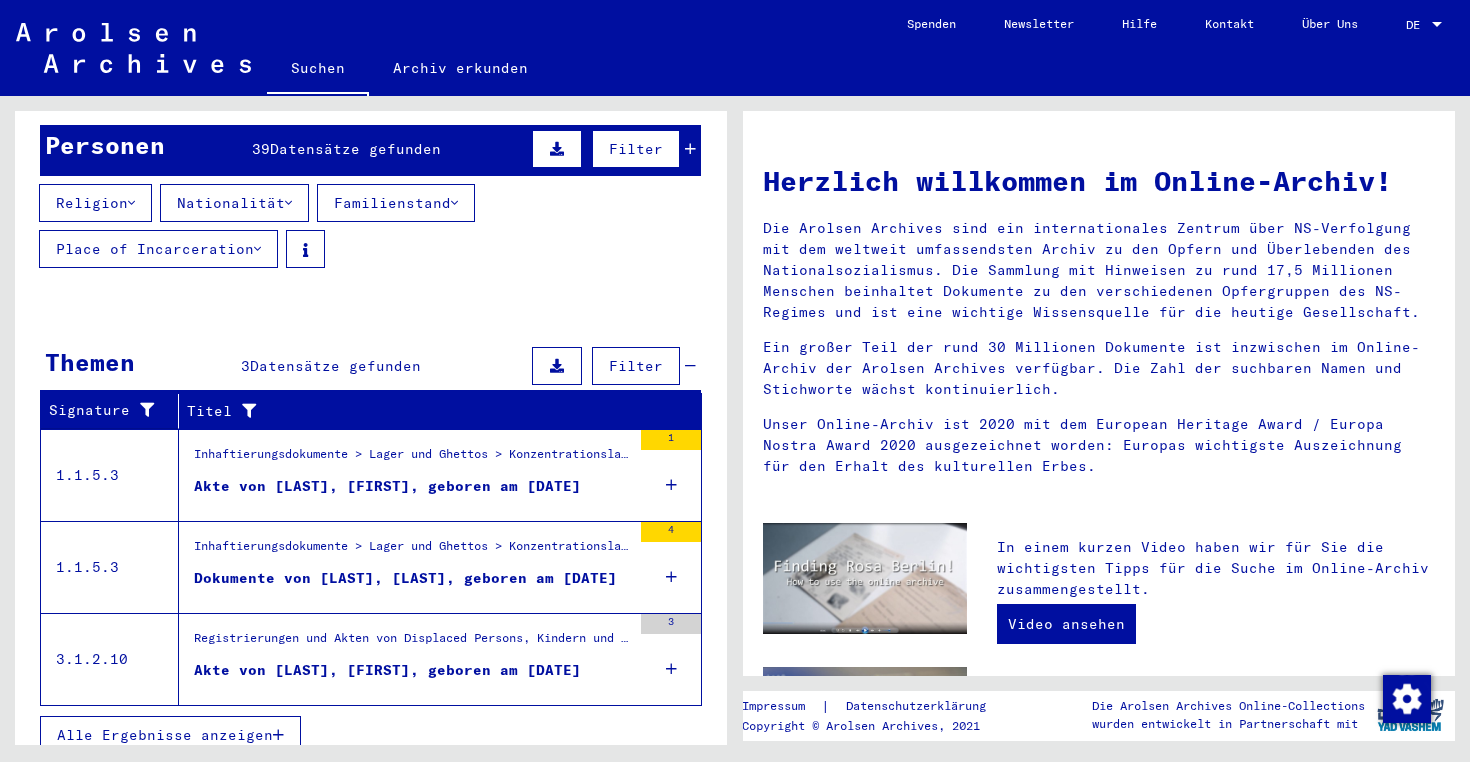 scroll, scrollTop: 192, scrollLeft: 0, axis: vertical 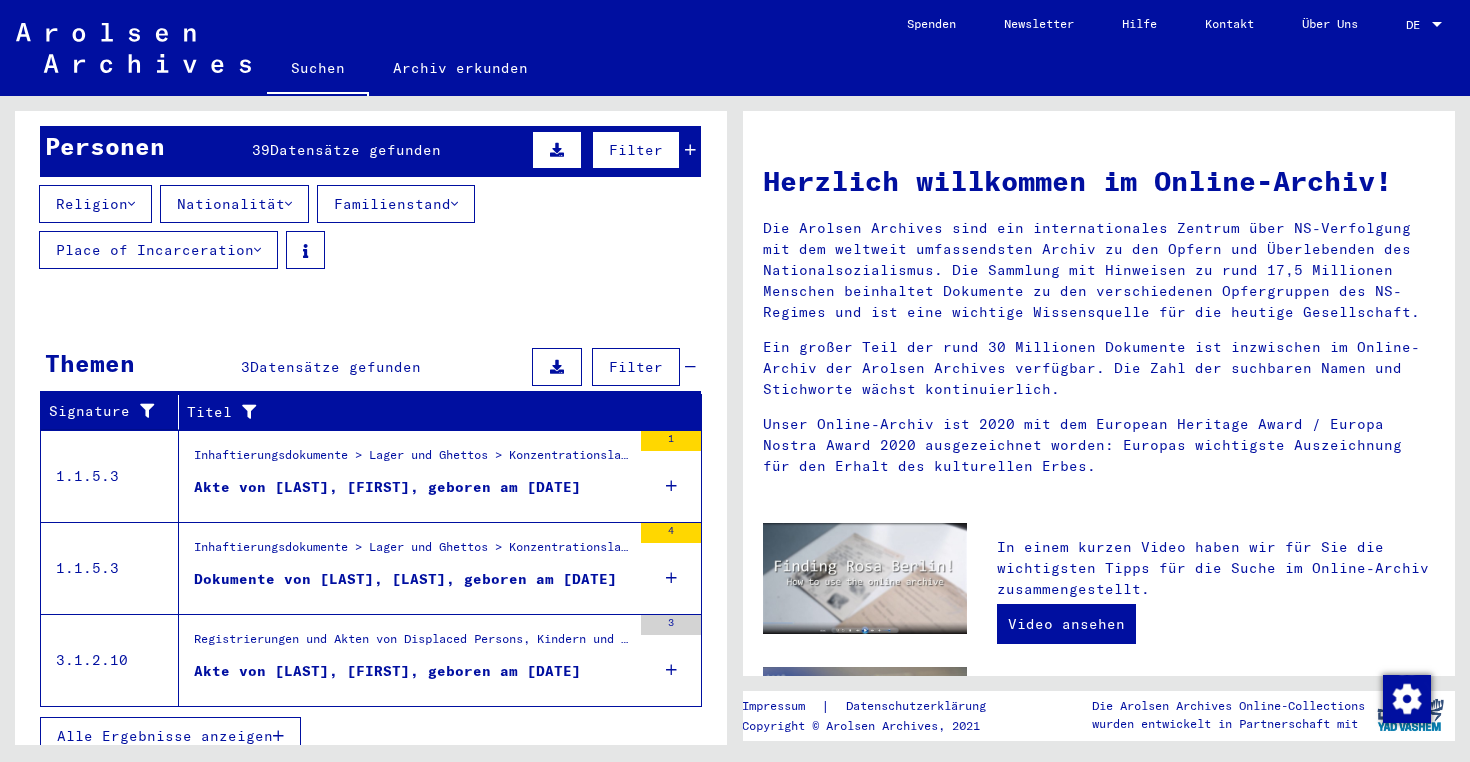 type on "**********" 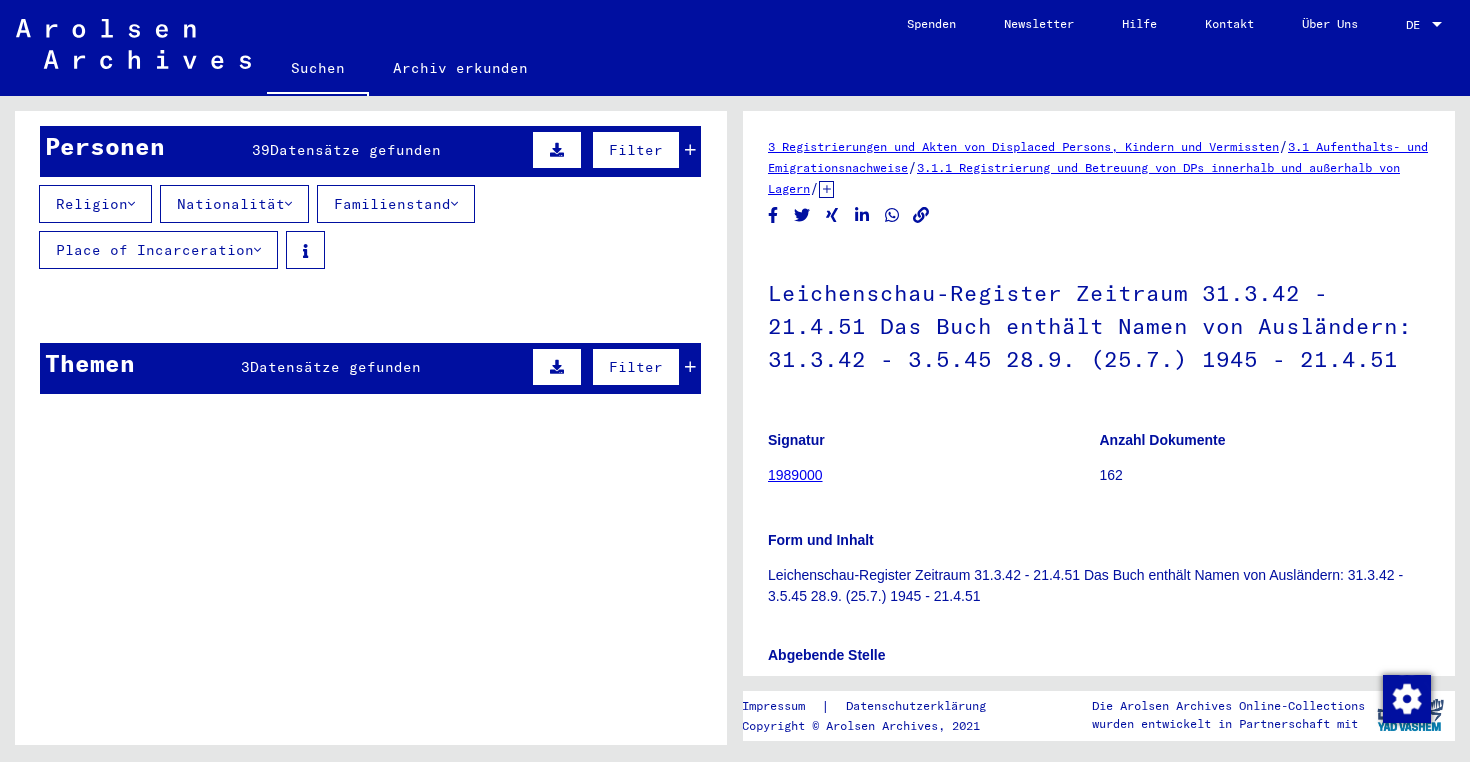 scroll, scrollTop: 0, scrollLeft: 0, axis: both 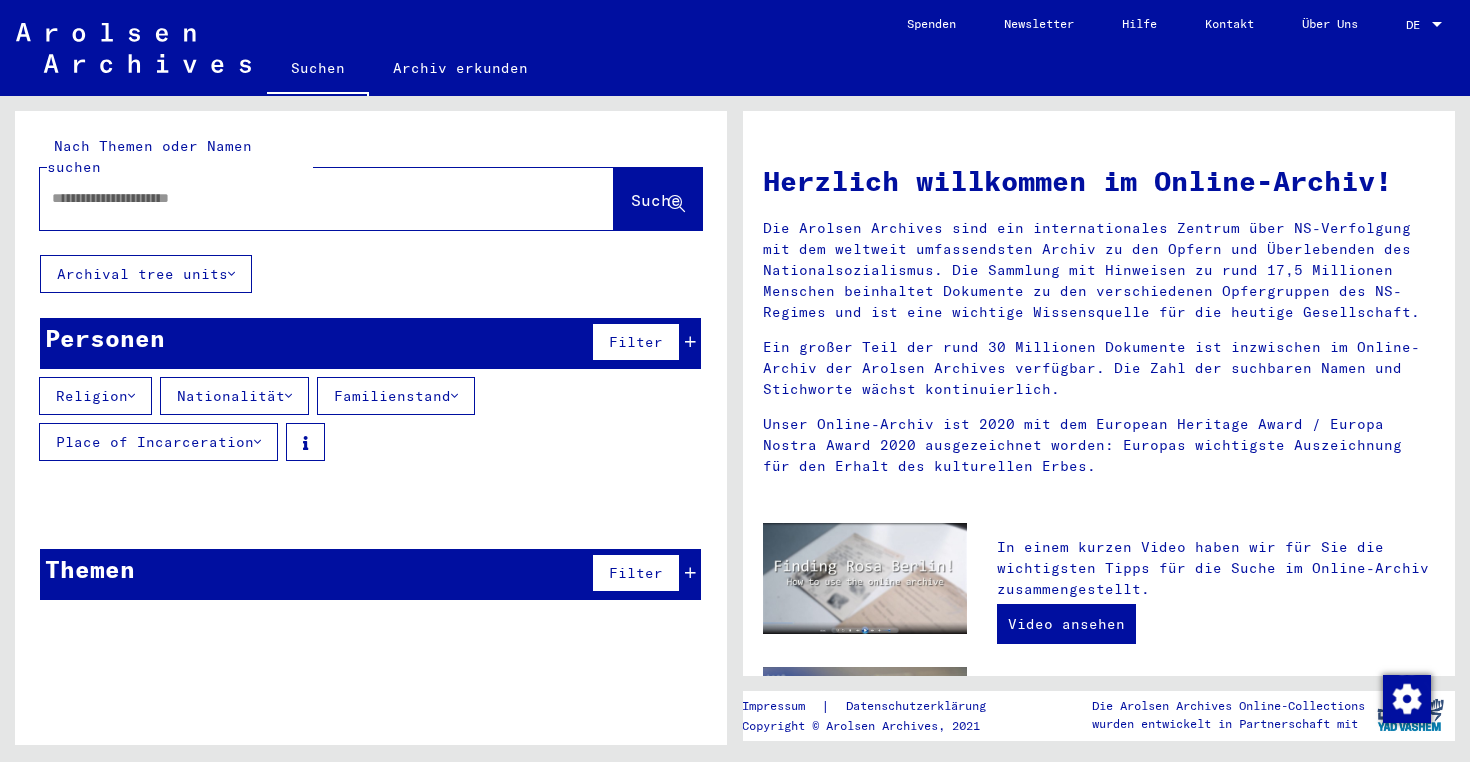 click 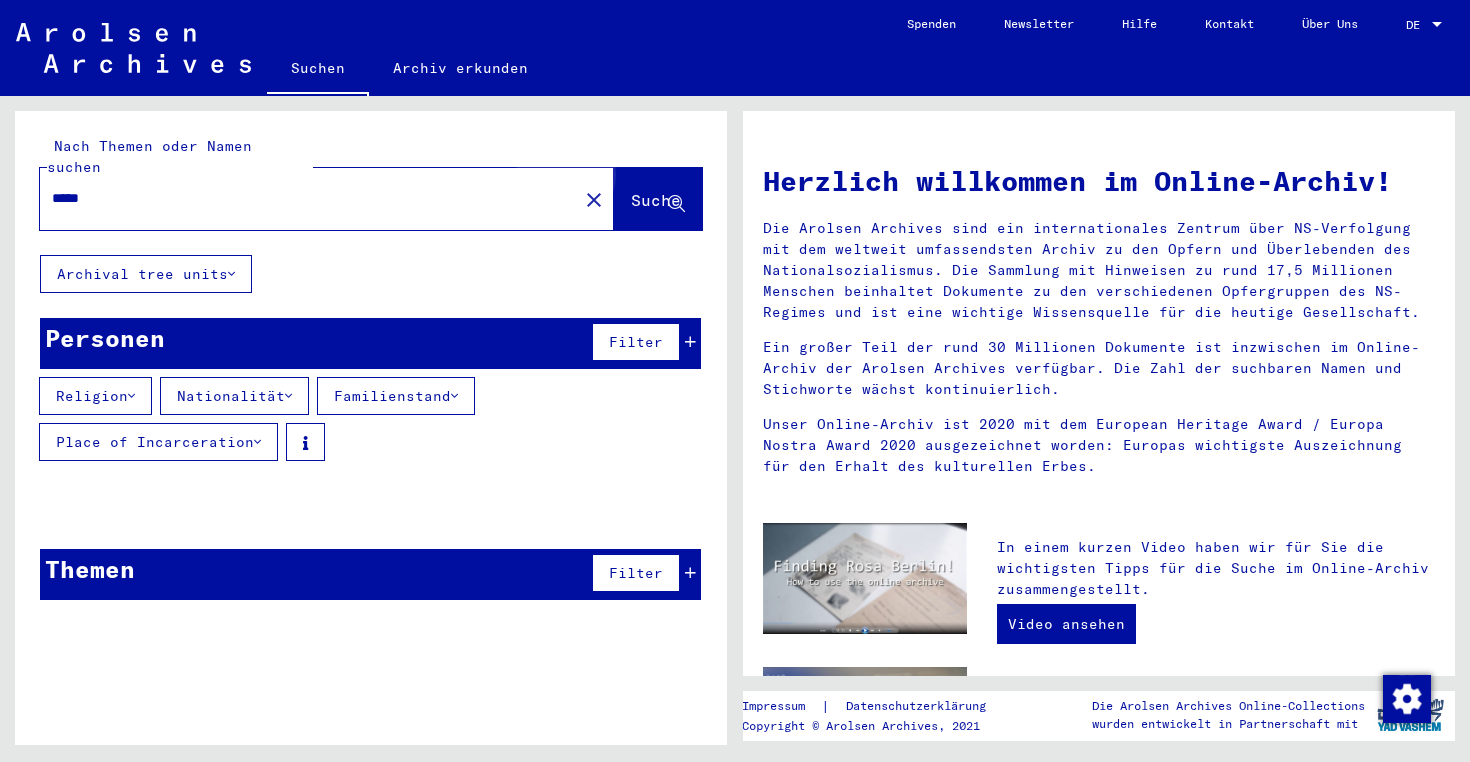 drag, startPoint x: 256, startPoint y: 175, endPoint x: 637, endPoint y: 178, distance: 381.0118 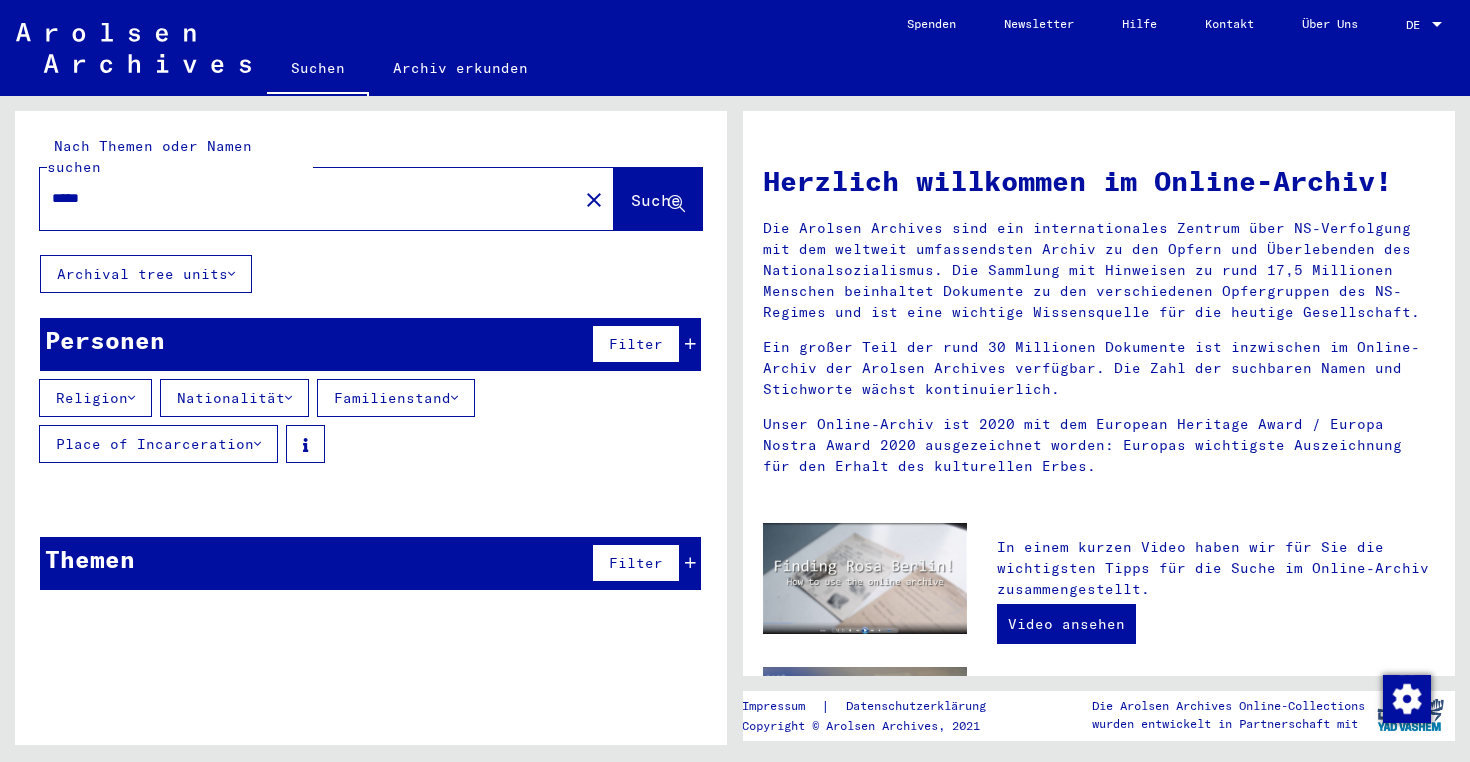 click on "*****" at bounding box center [303, 198] 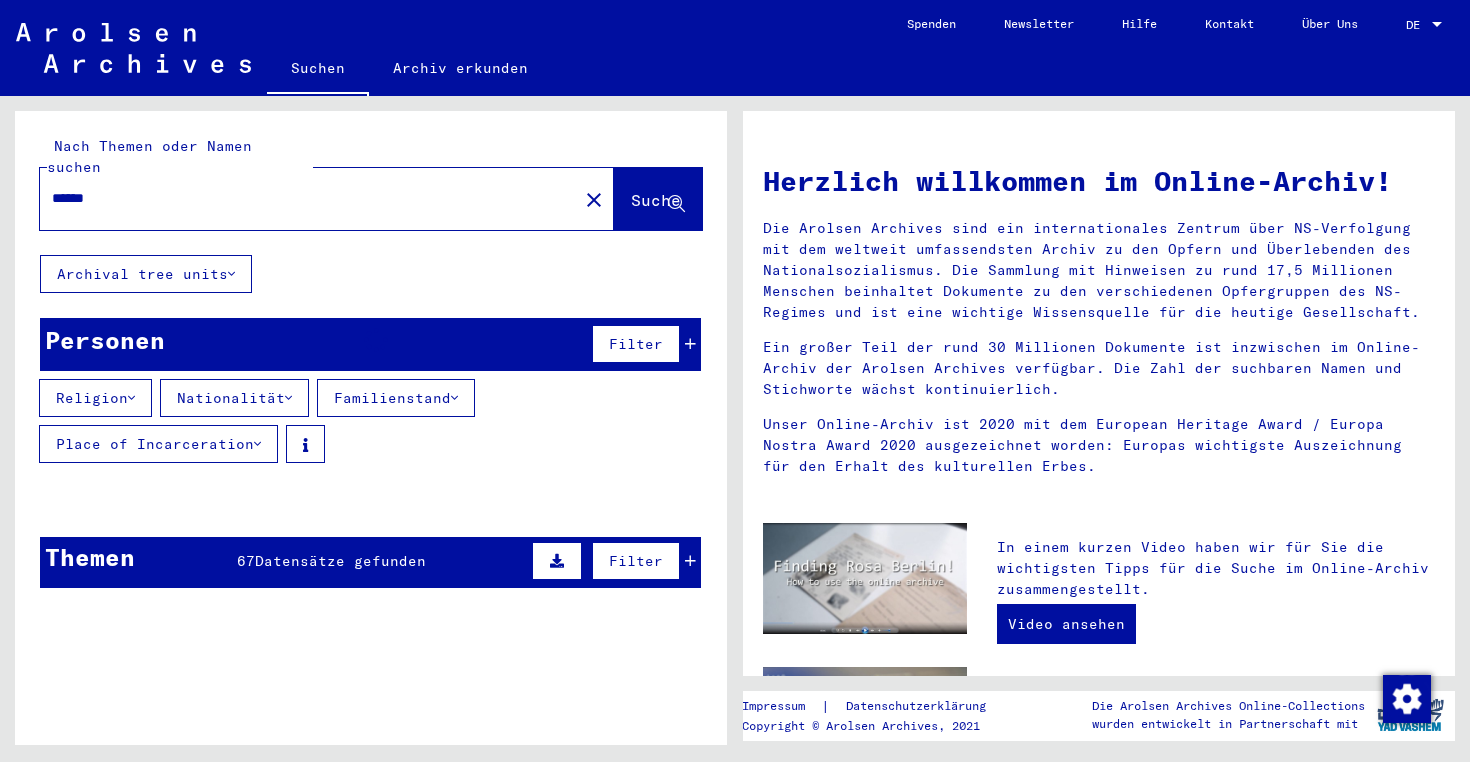 type on "******" 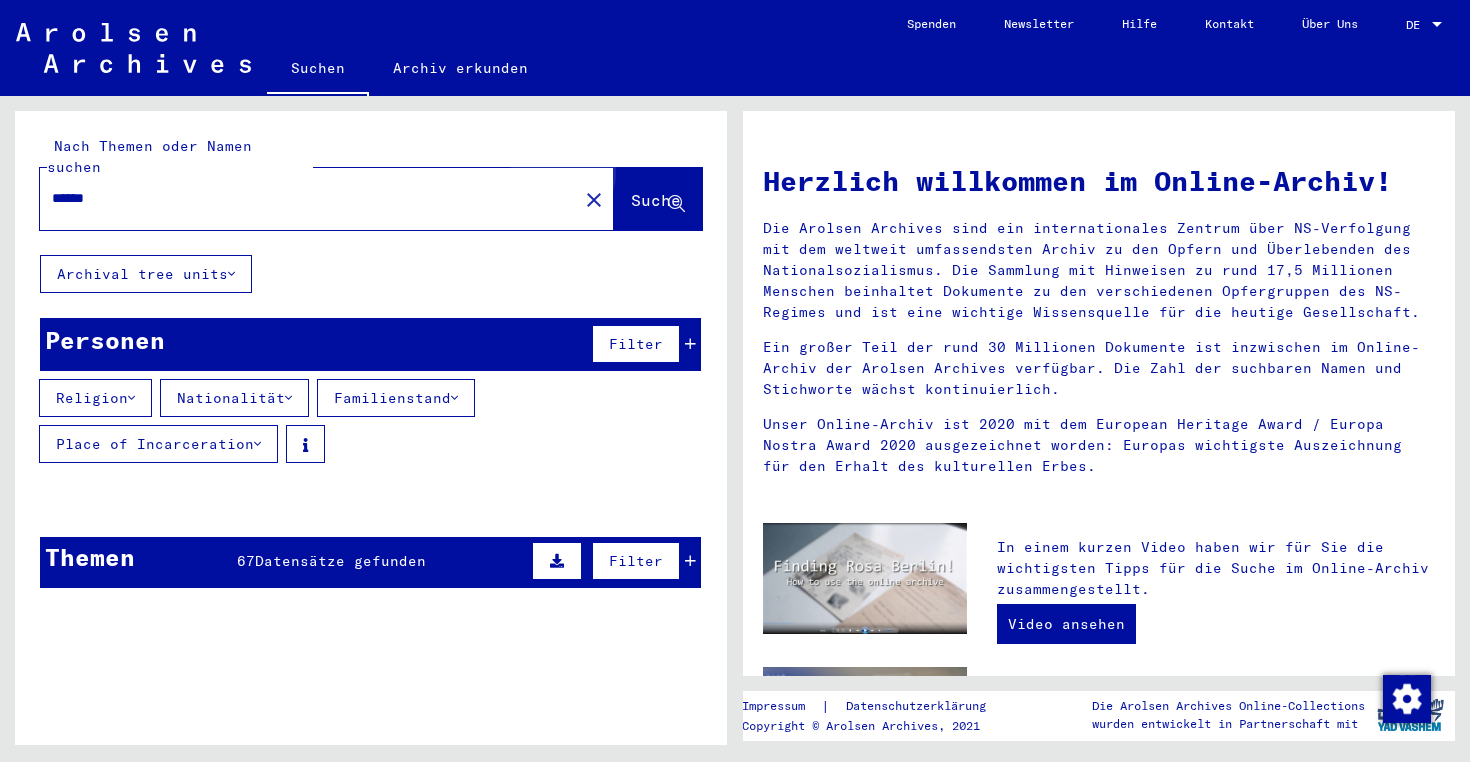click on "Suche" 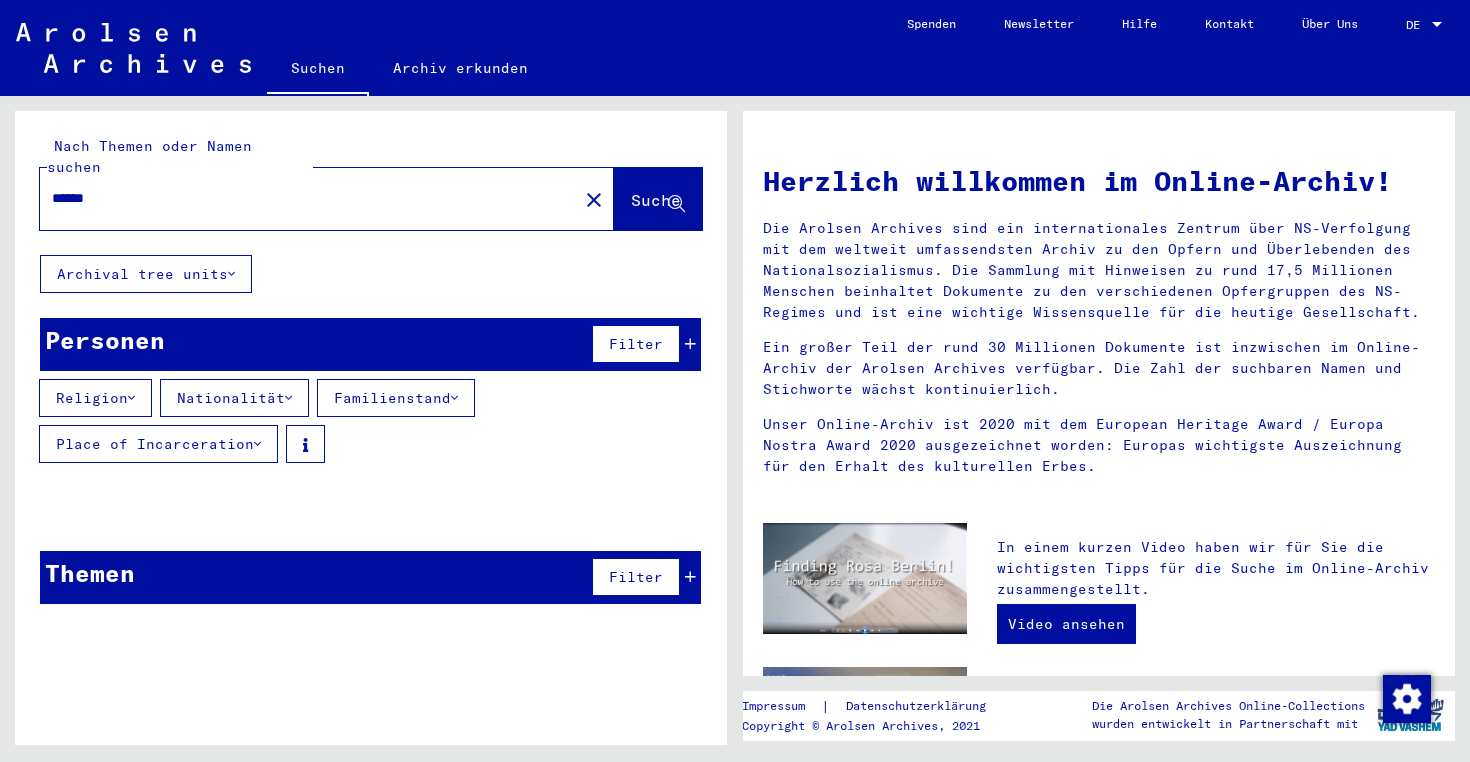 scroll, scrollTop: 0, scrollLeft: 0, axis: both 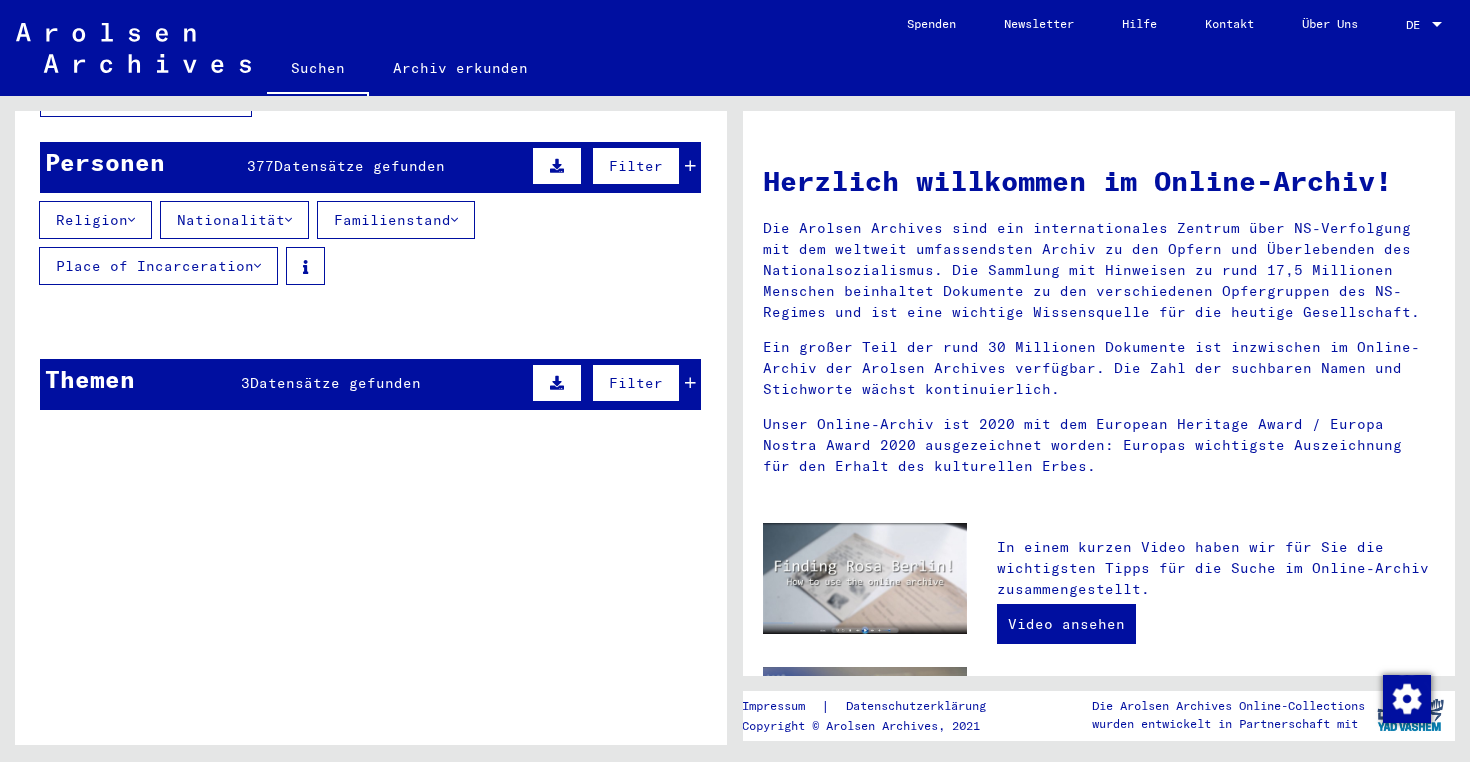 click at bounding box center [635, 423] 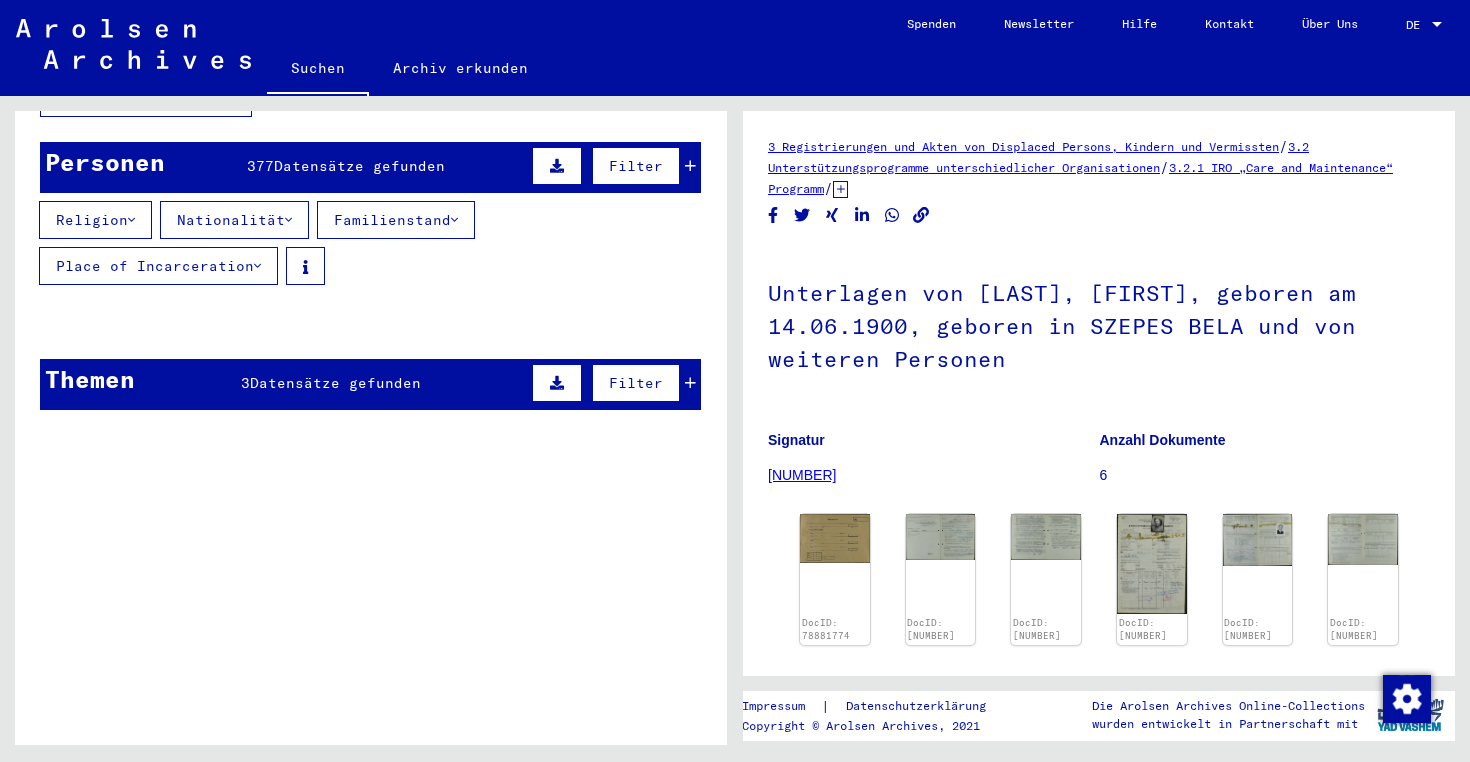 click on "[LAST]" 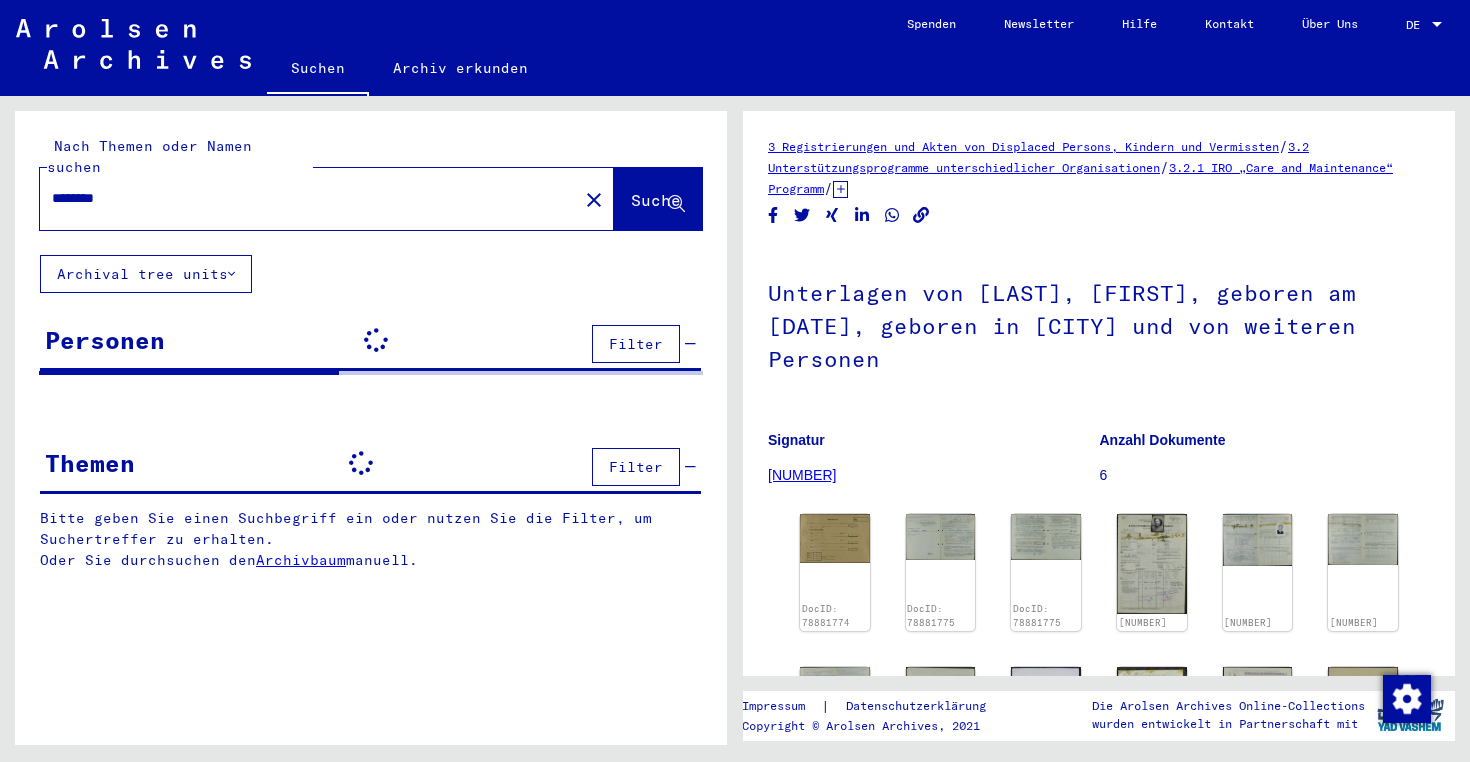 scroll, scrollTop: 0, scrollLeft: 0, axis: both 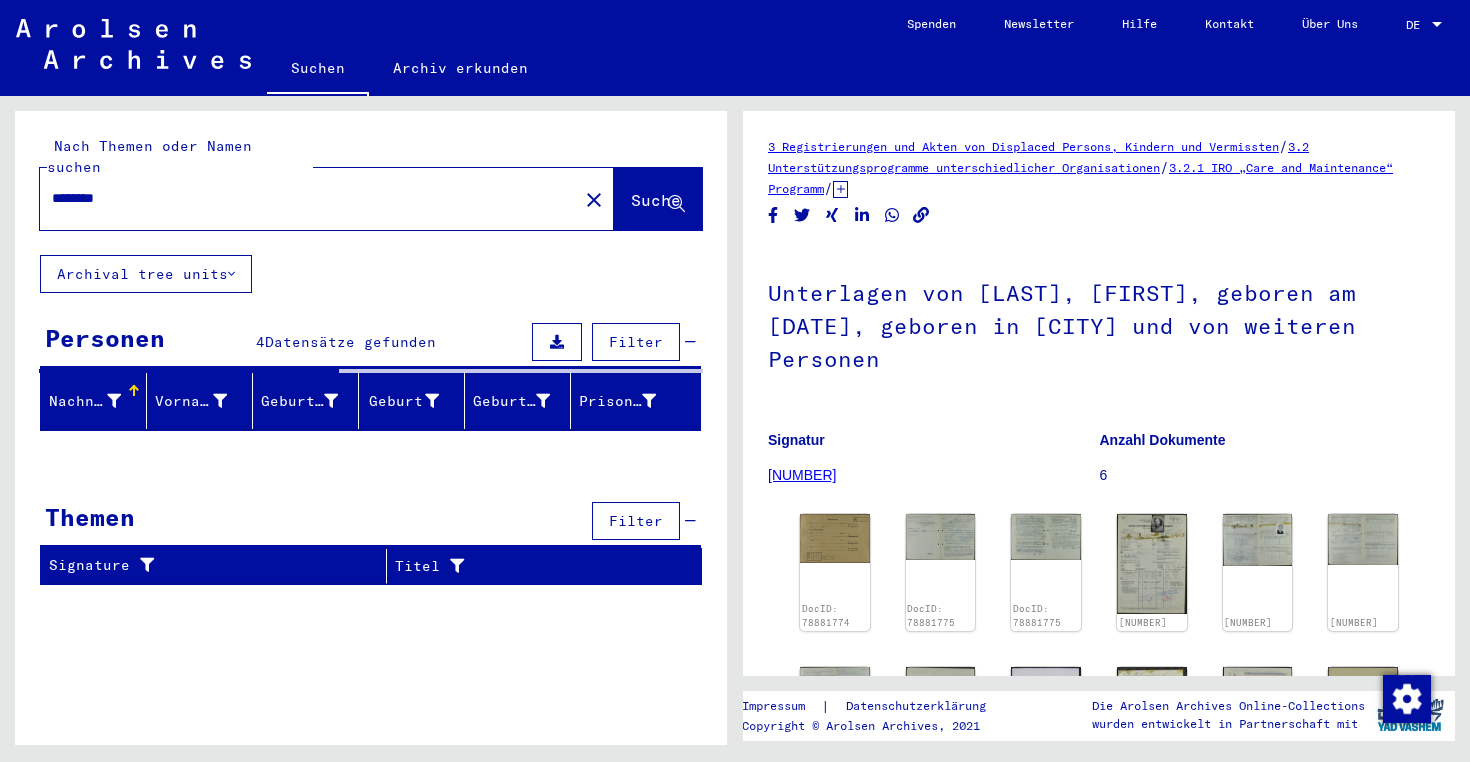 click on "********" at bounding box center (309, 198) 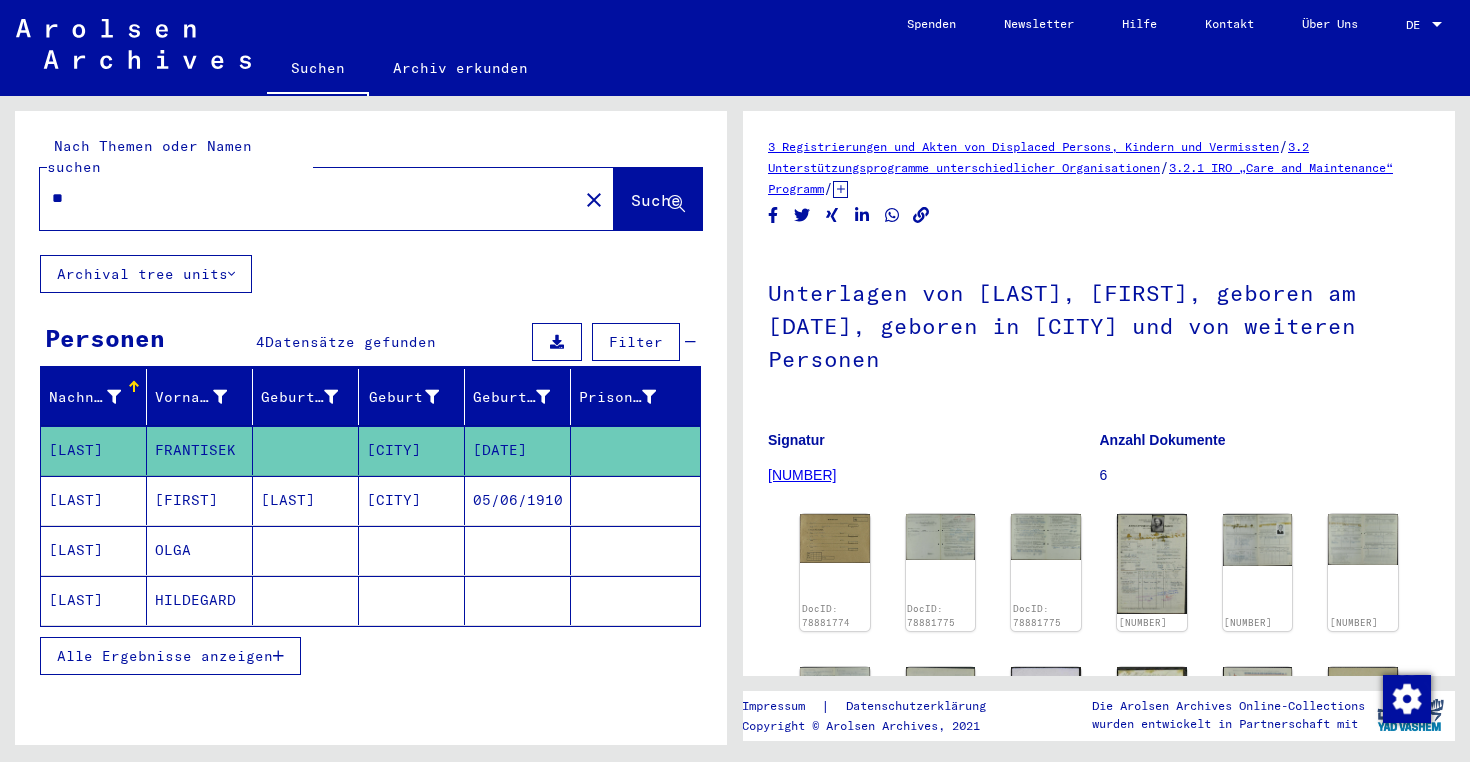 type on "*" 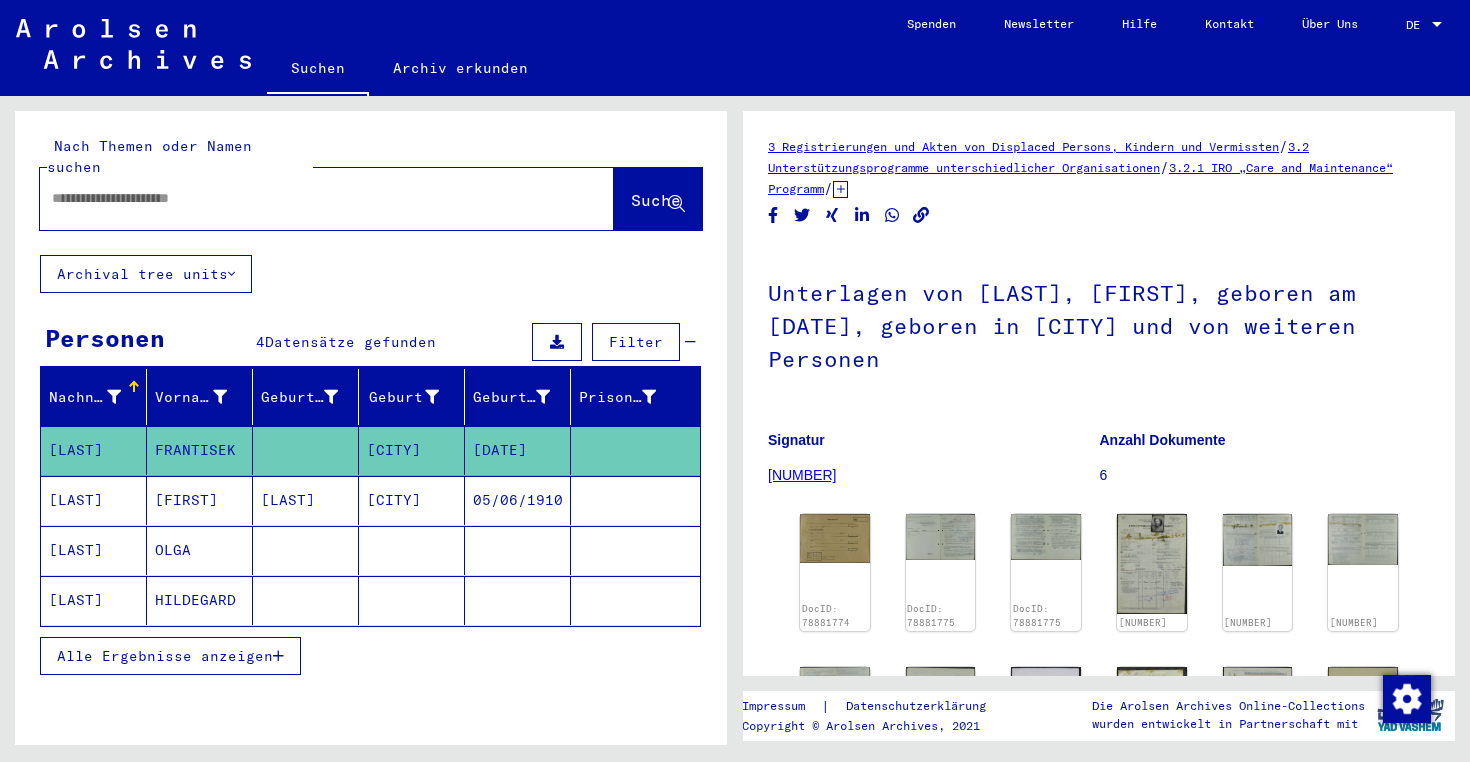 scroll, scrollTop: 0, scrollLeft: 0, axis: both 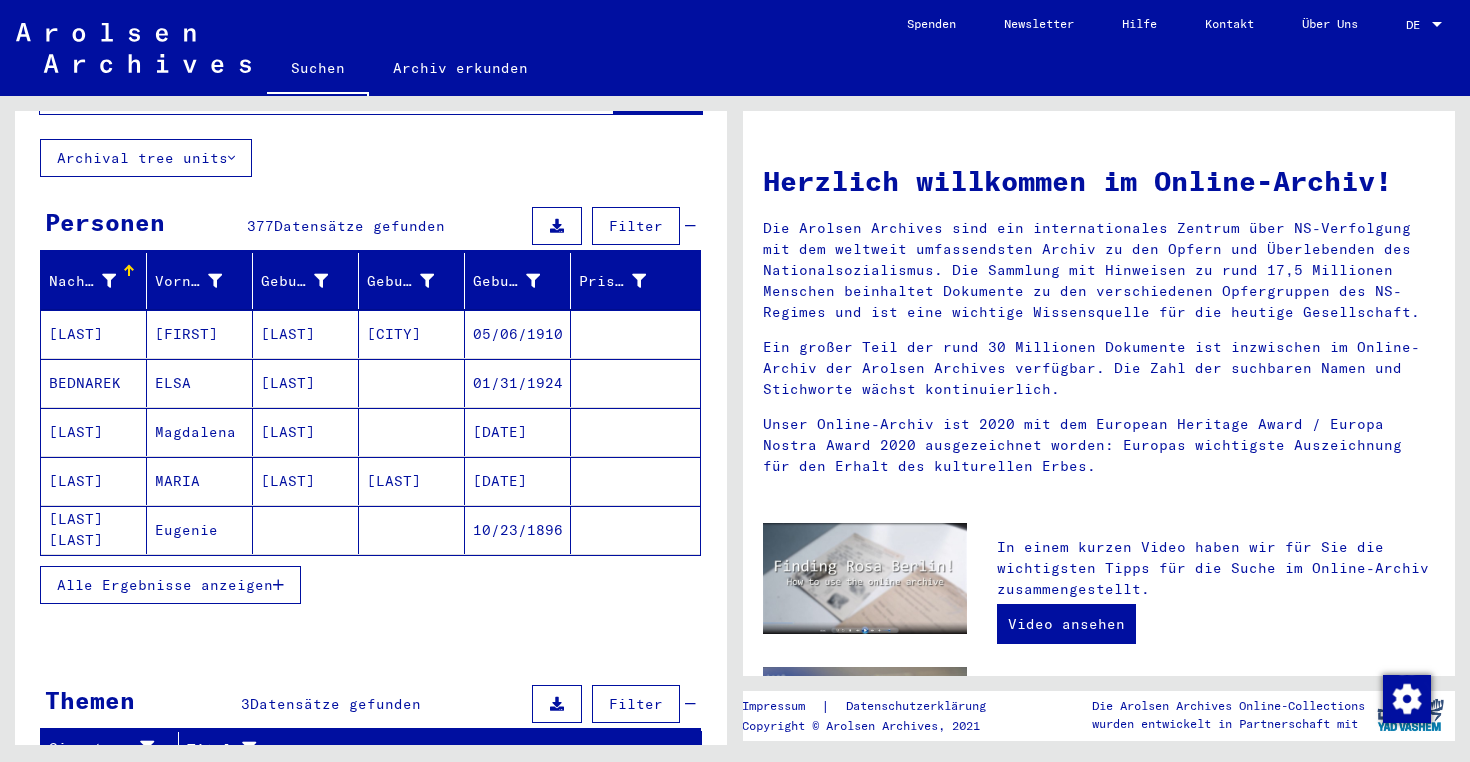 type on "*****" 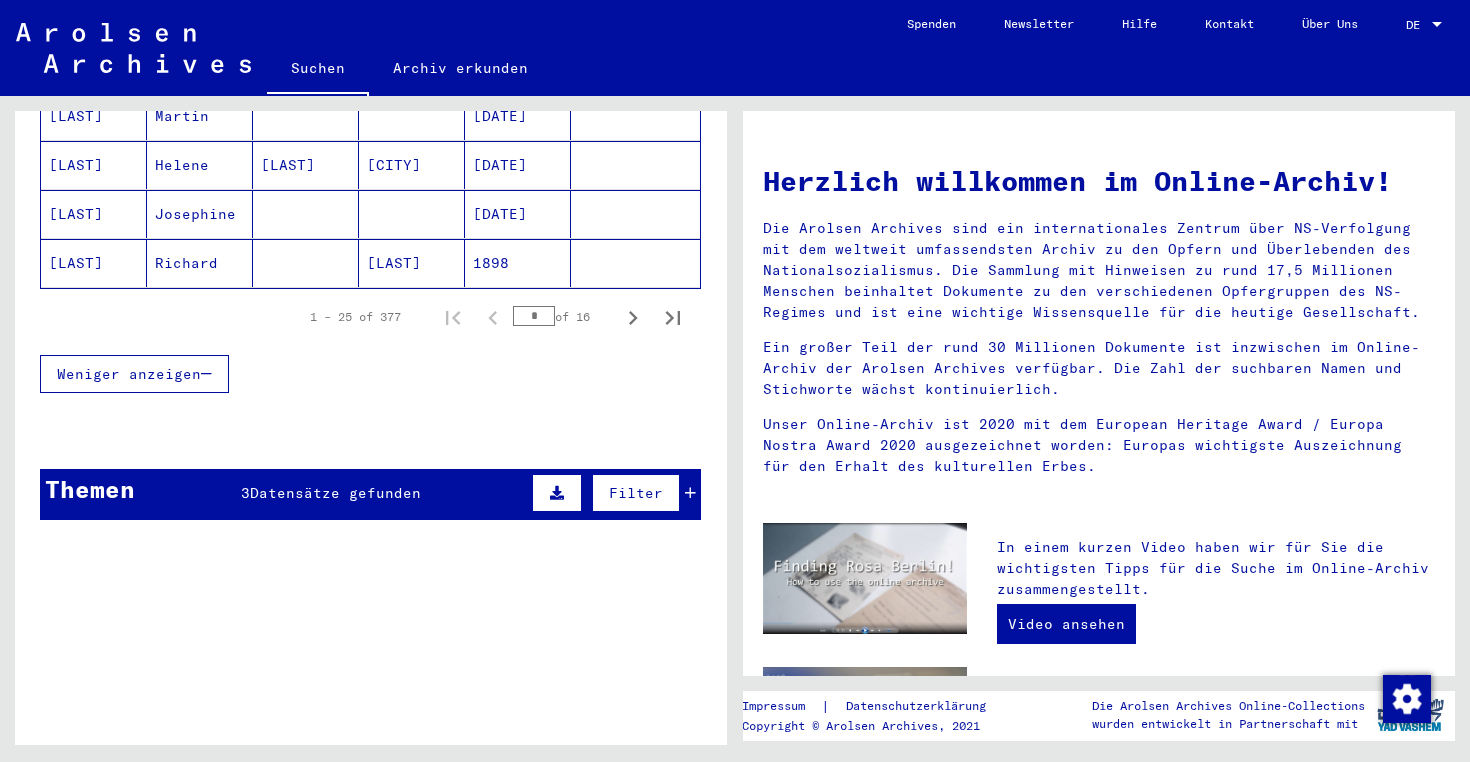 scroll, scrollTop: 1398, scrollLeft: 0, axis: vertical 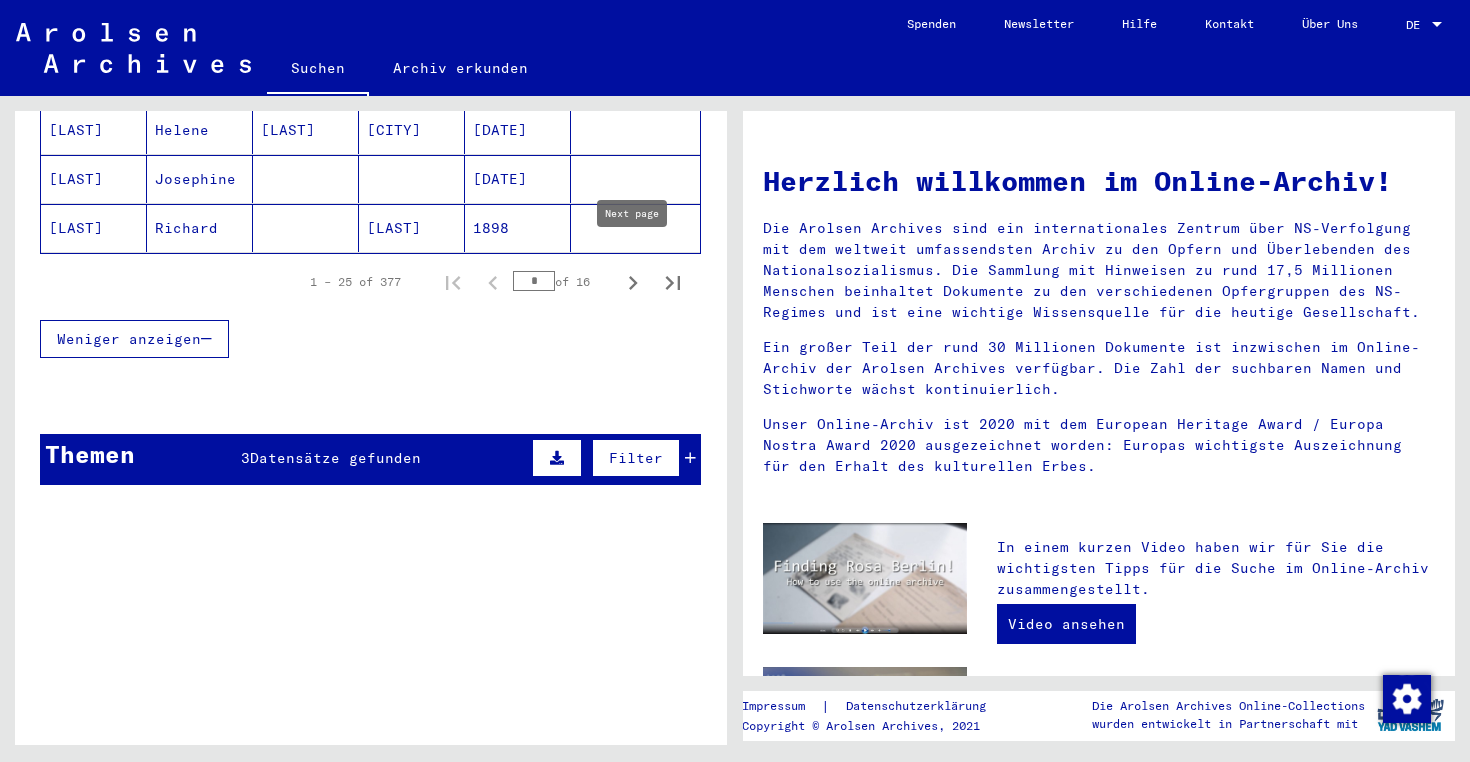 click 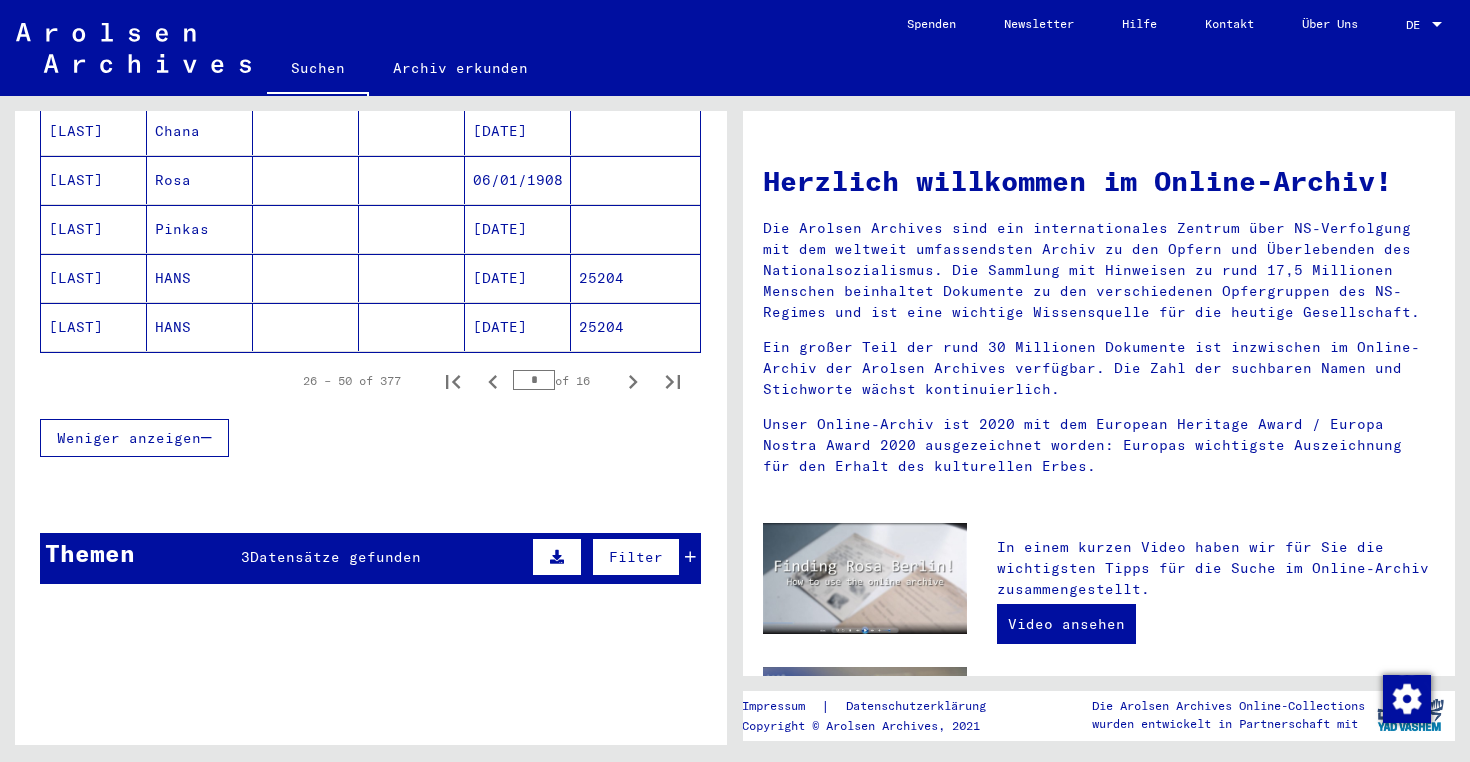 scroll, scrollTop: 1288, scrollLeft: 0, axis: vertical 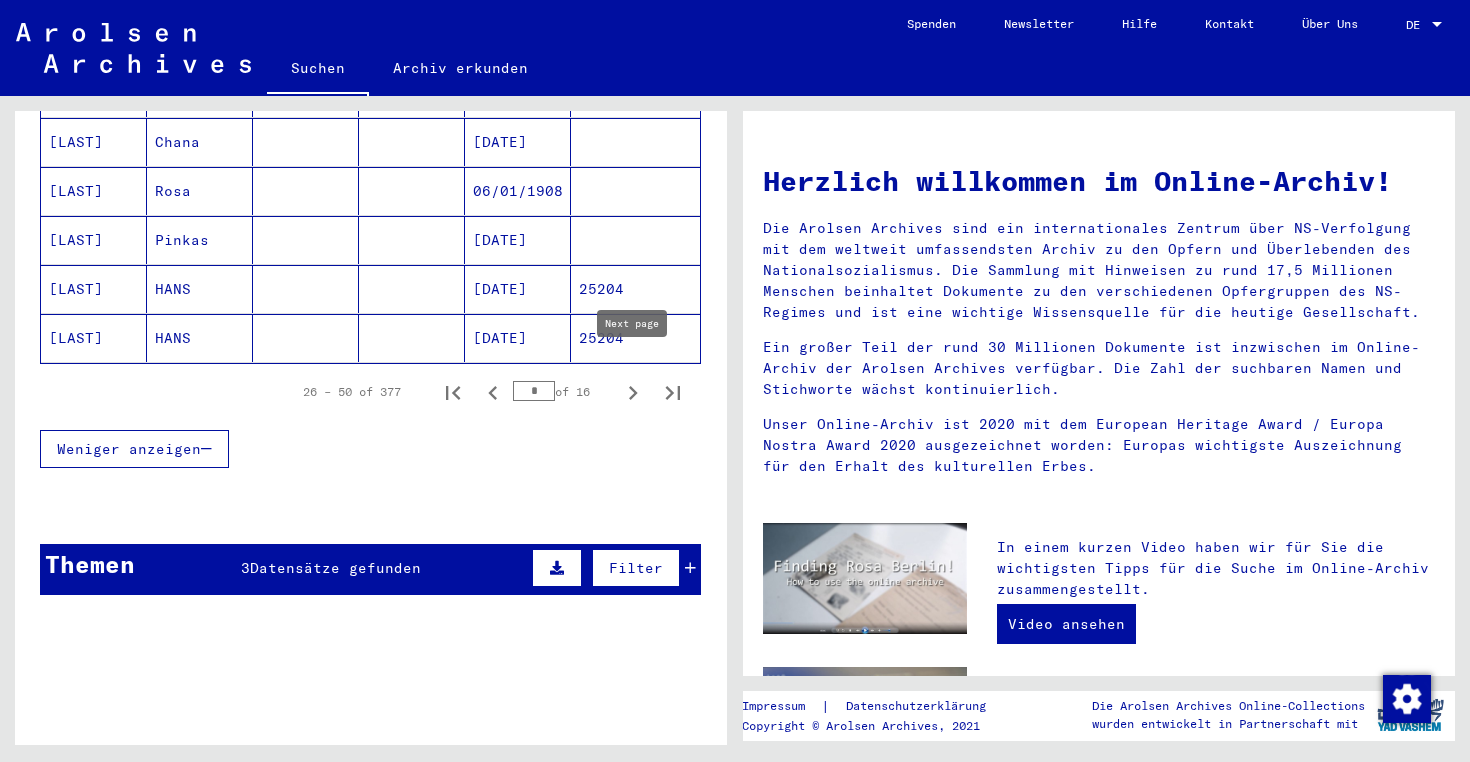 click 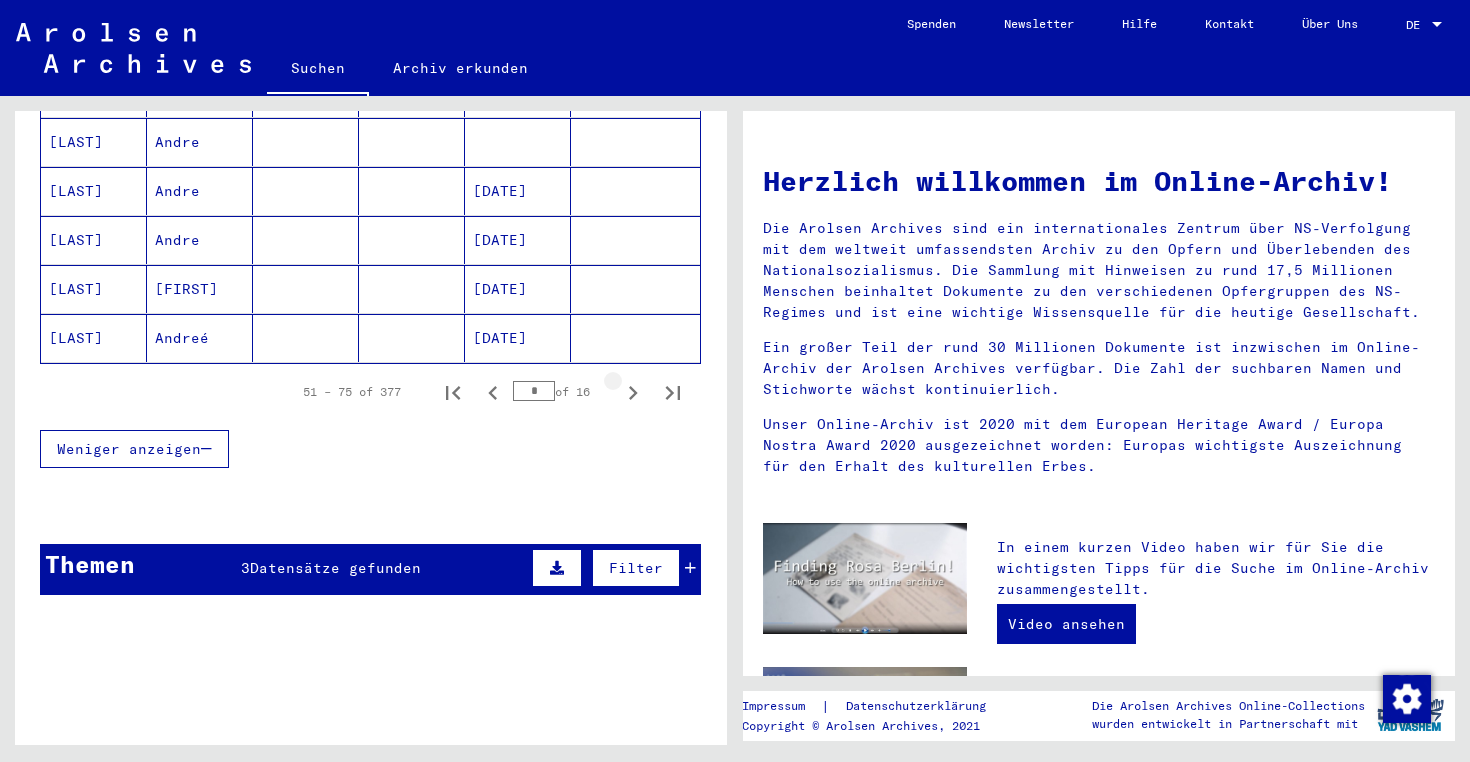 click 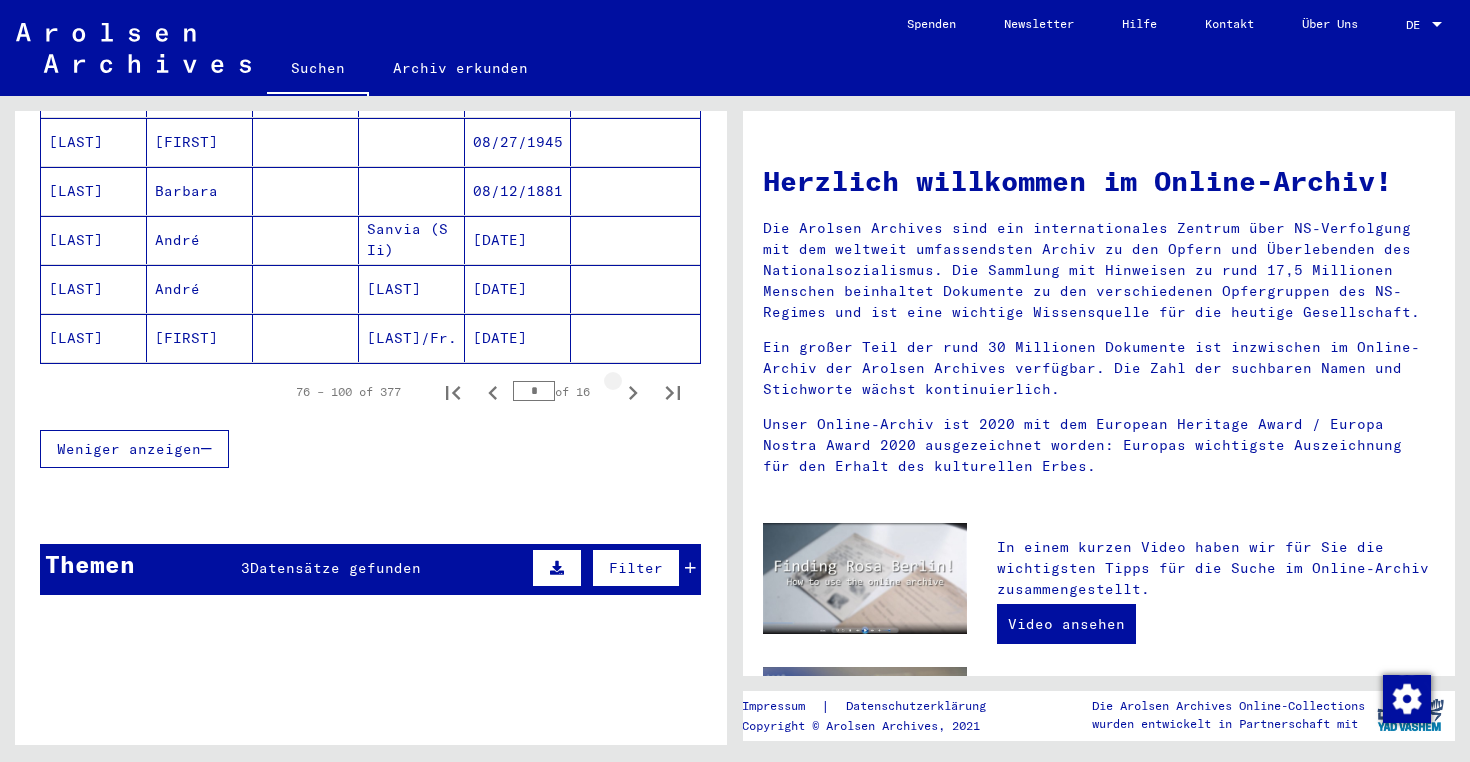 click 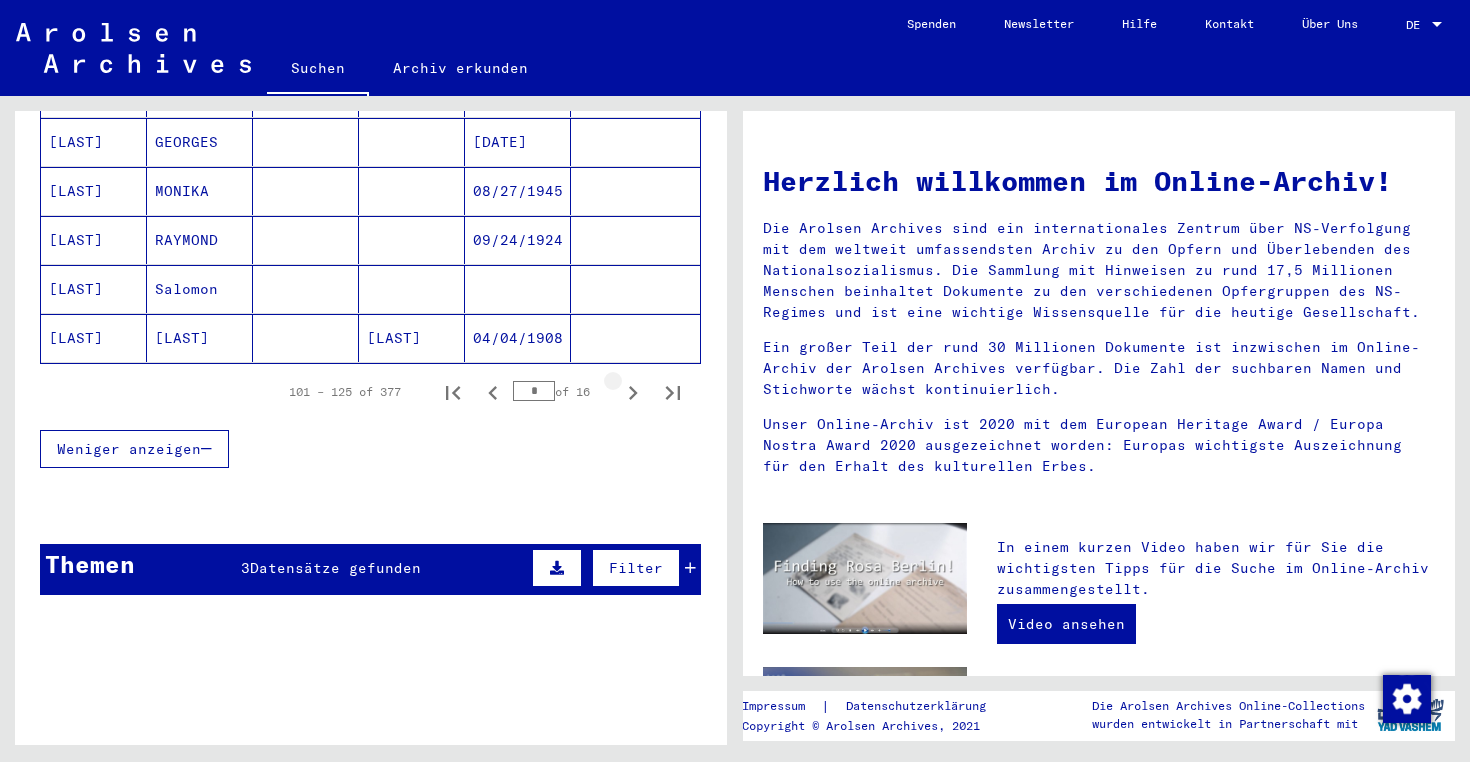 click 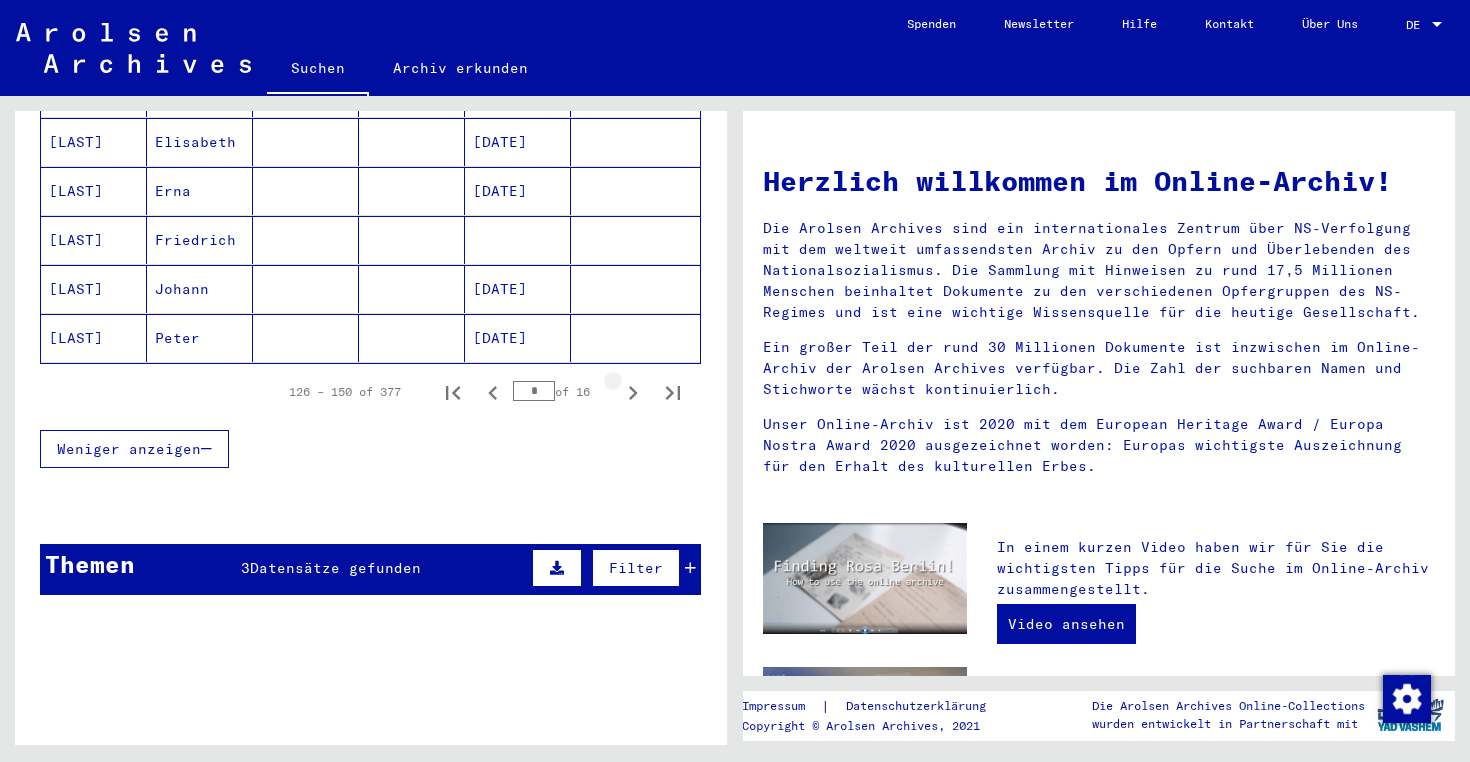 click 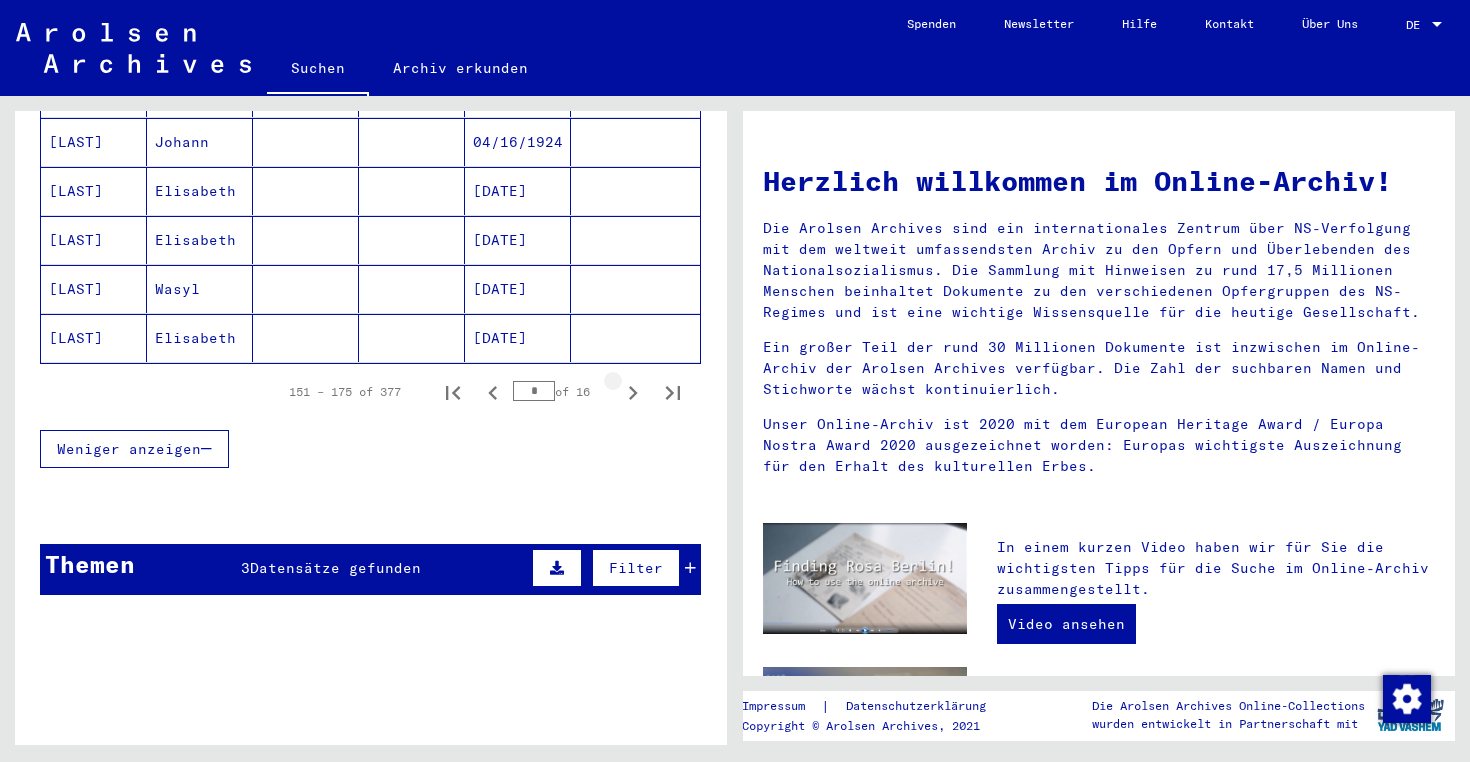 click 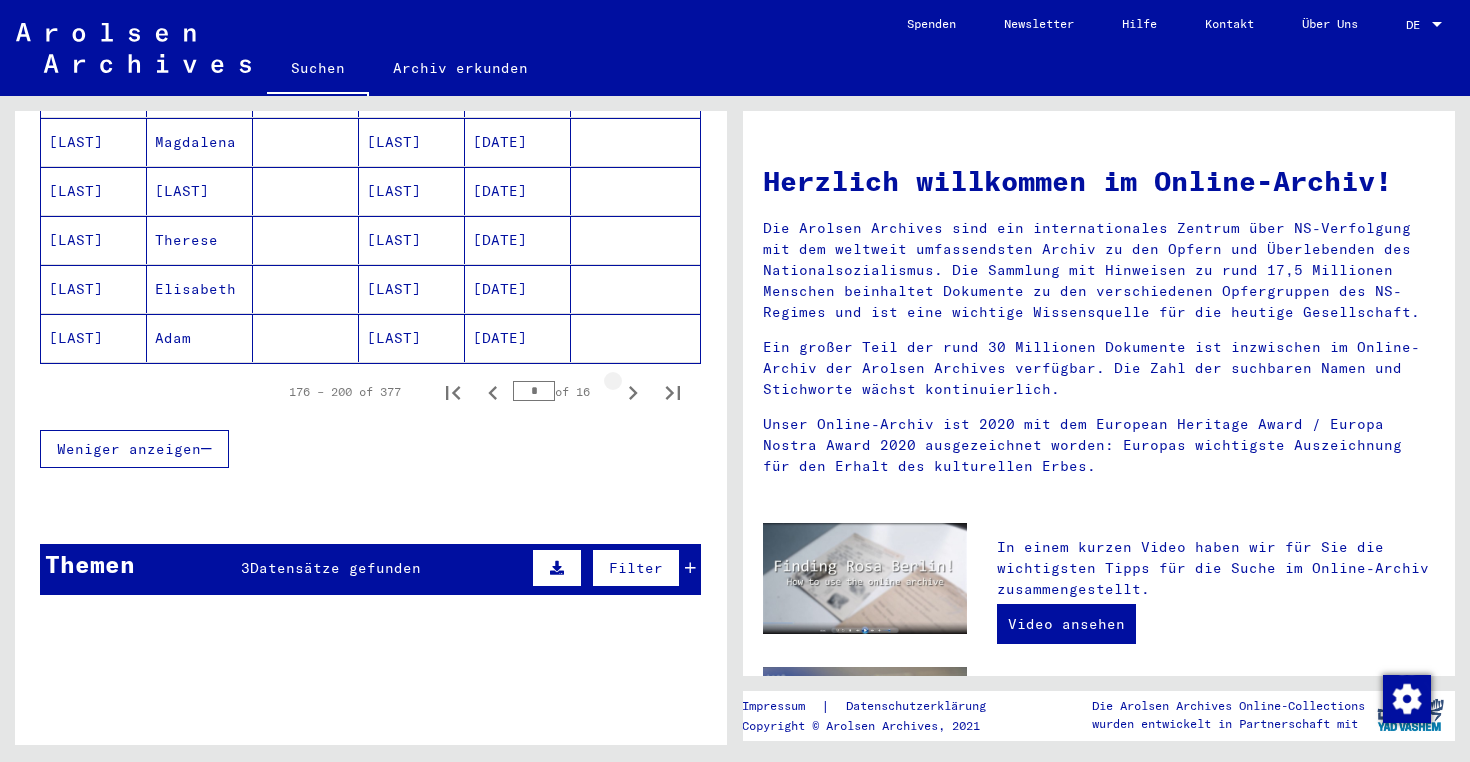 click 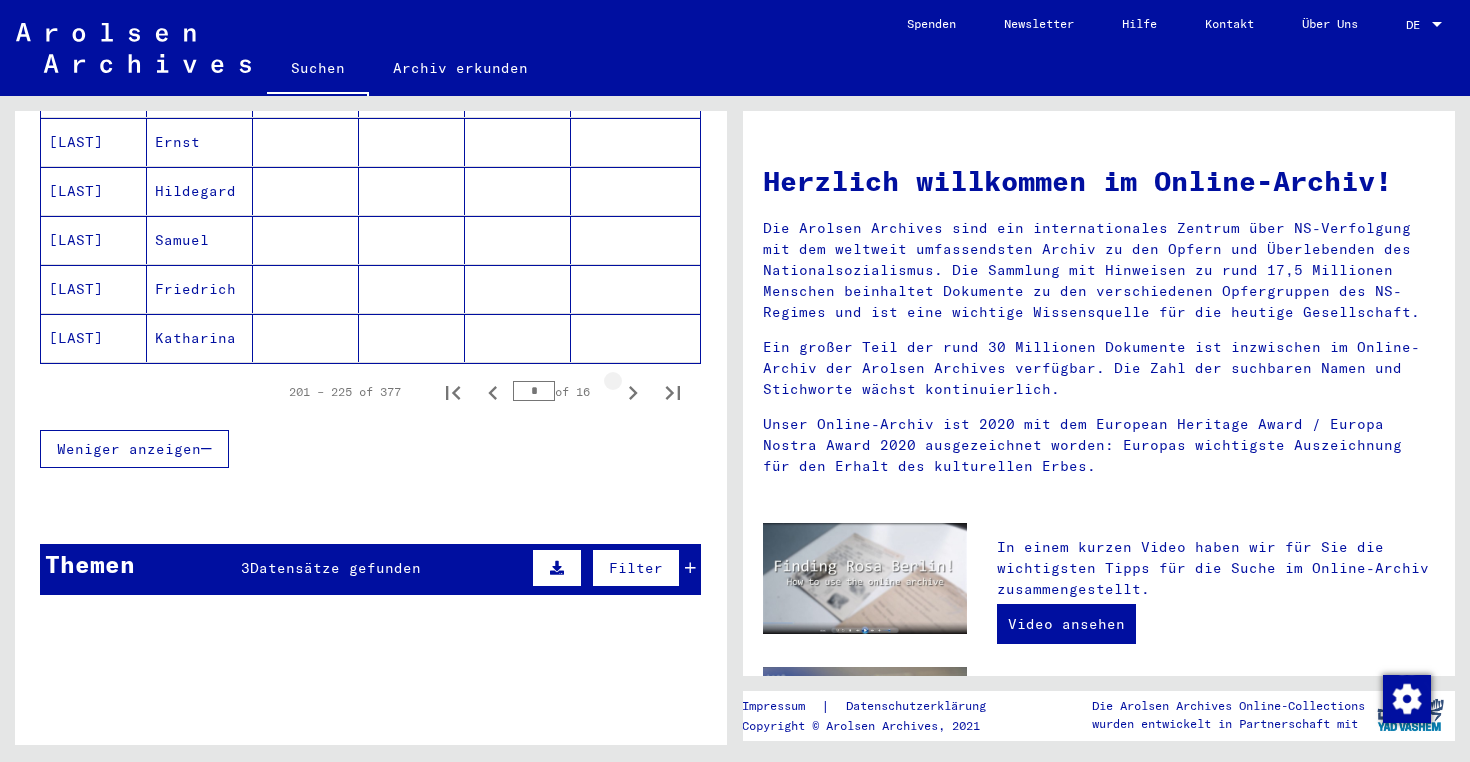 click 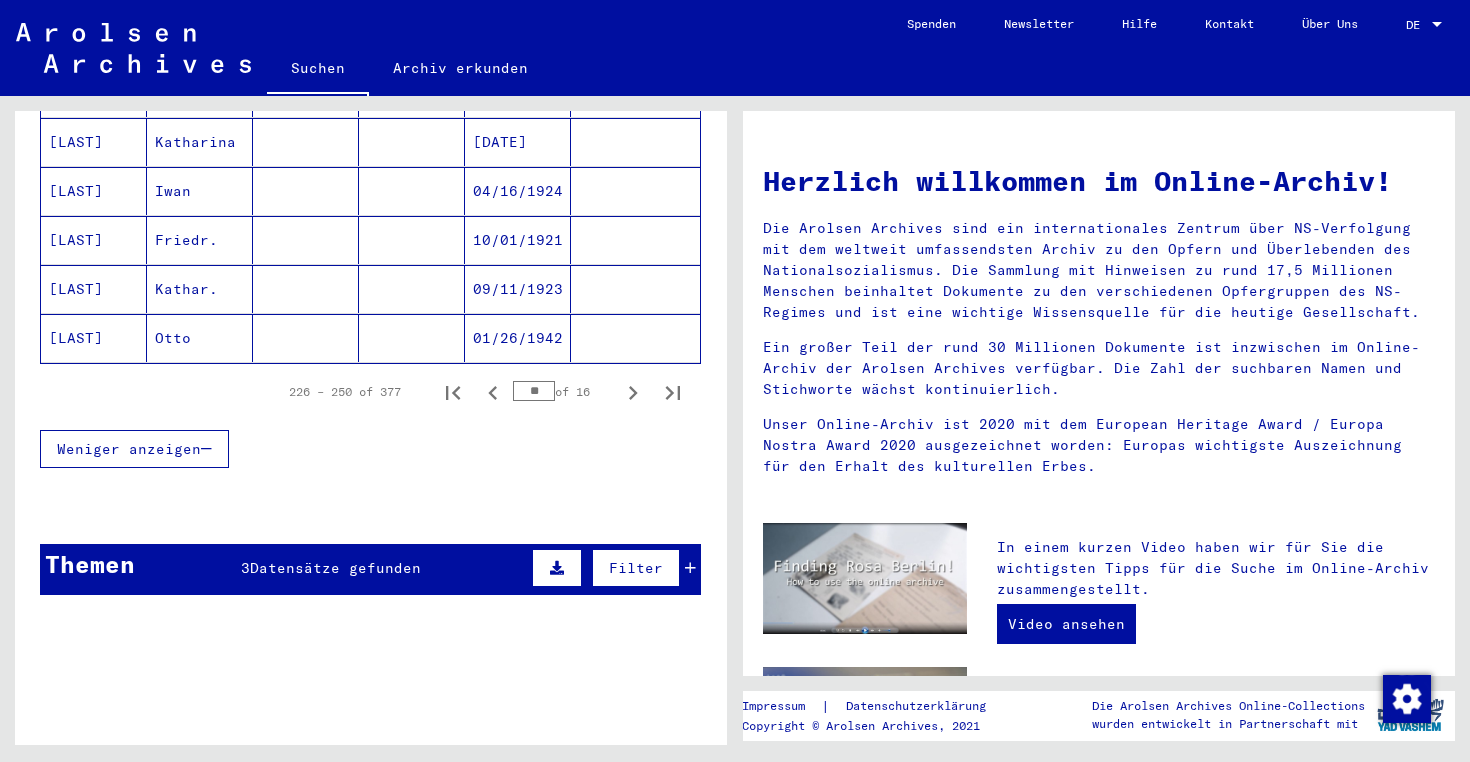 click 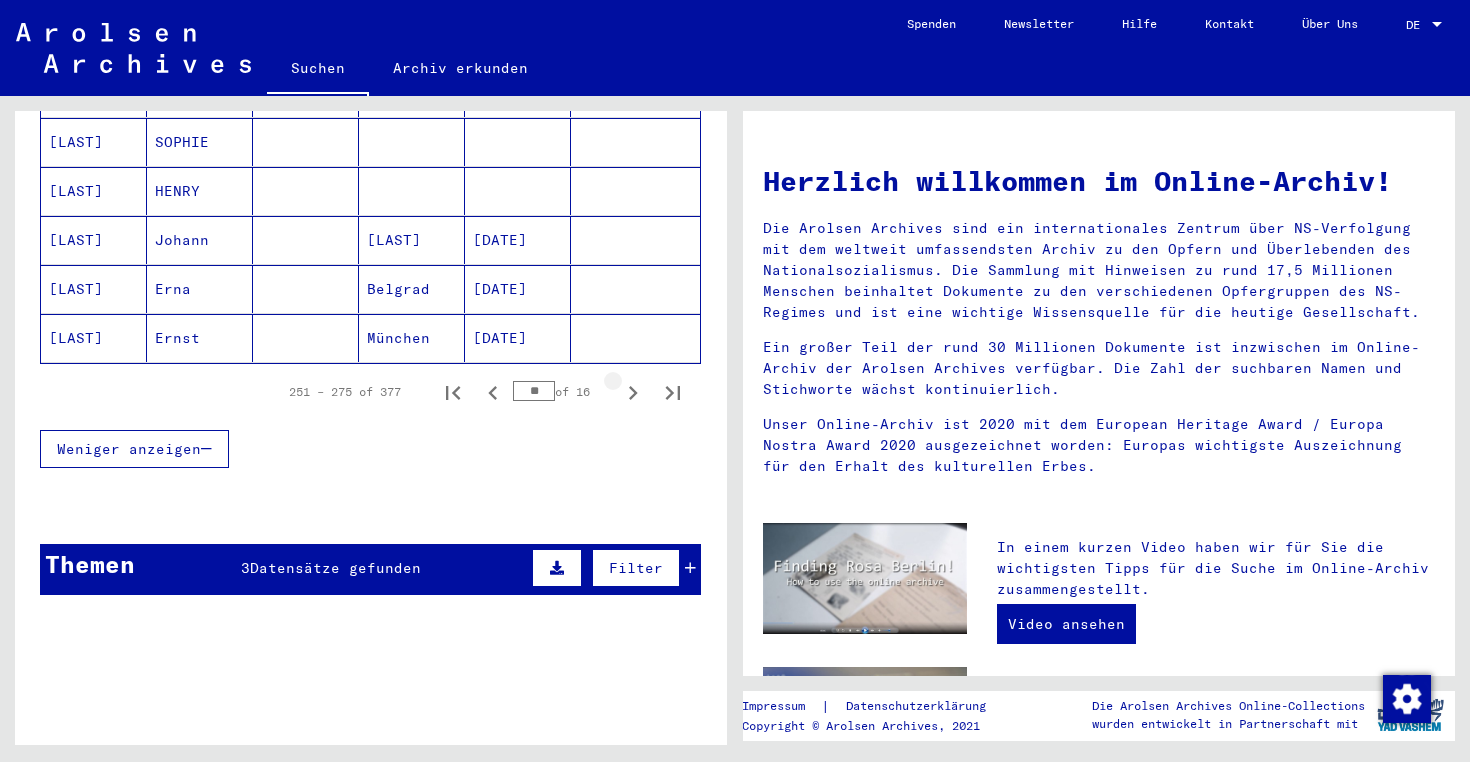 click 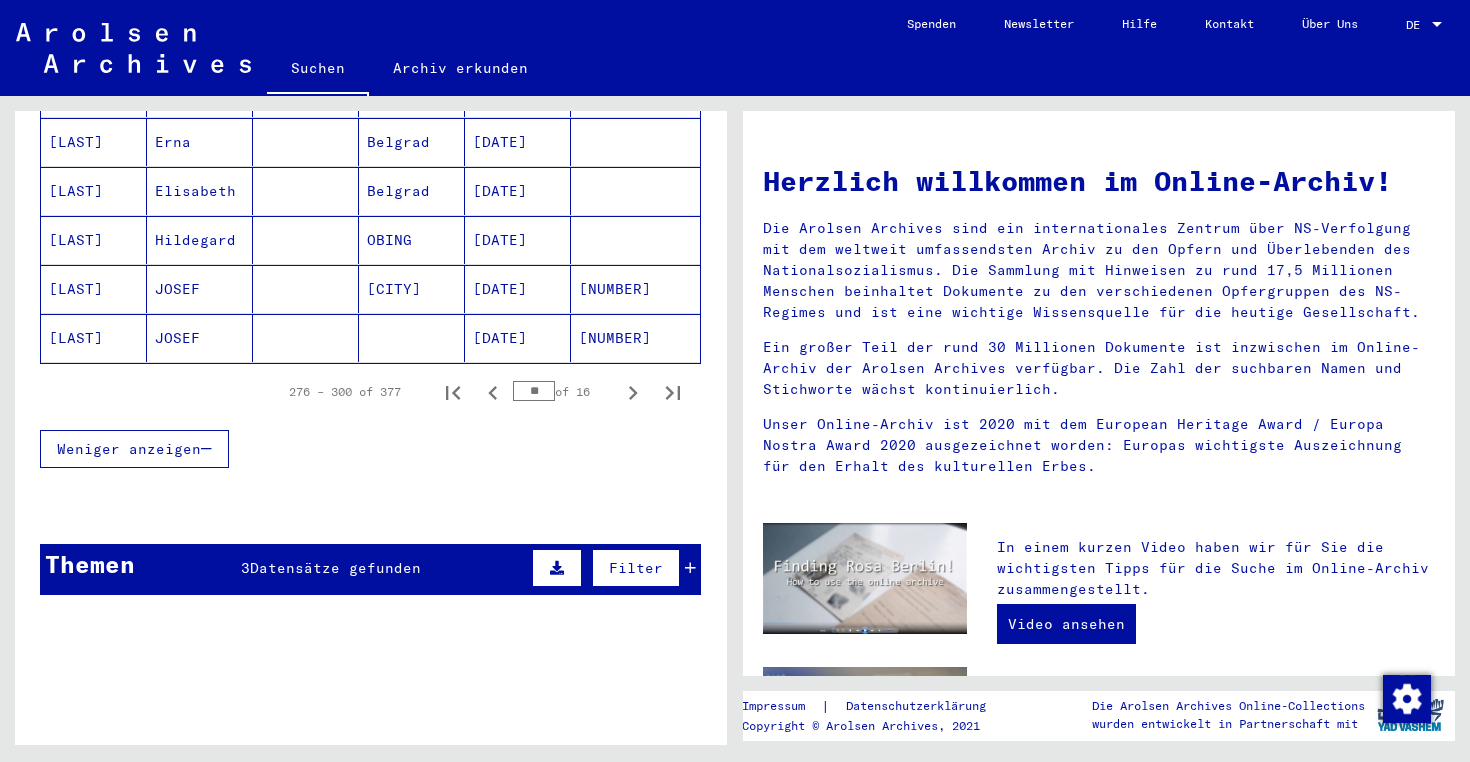 click 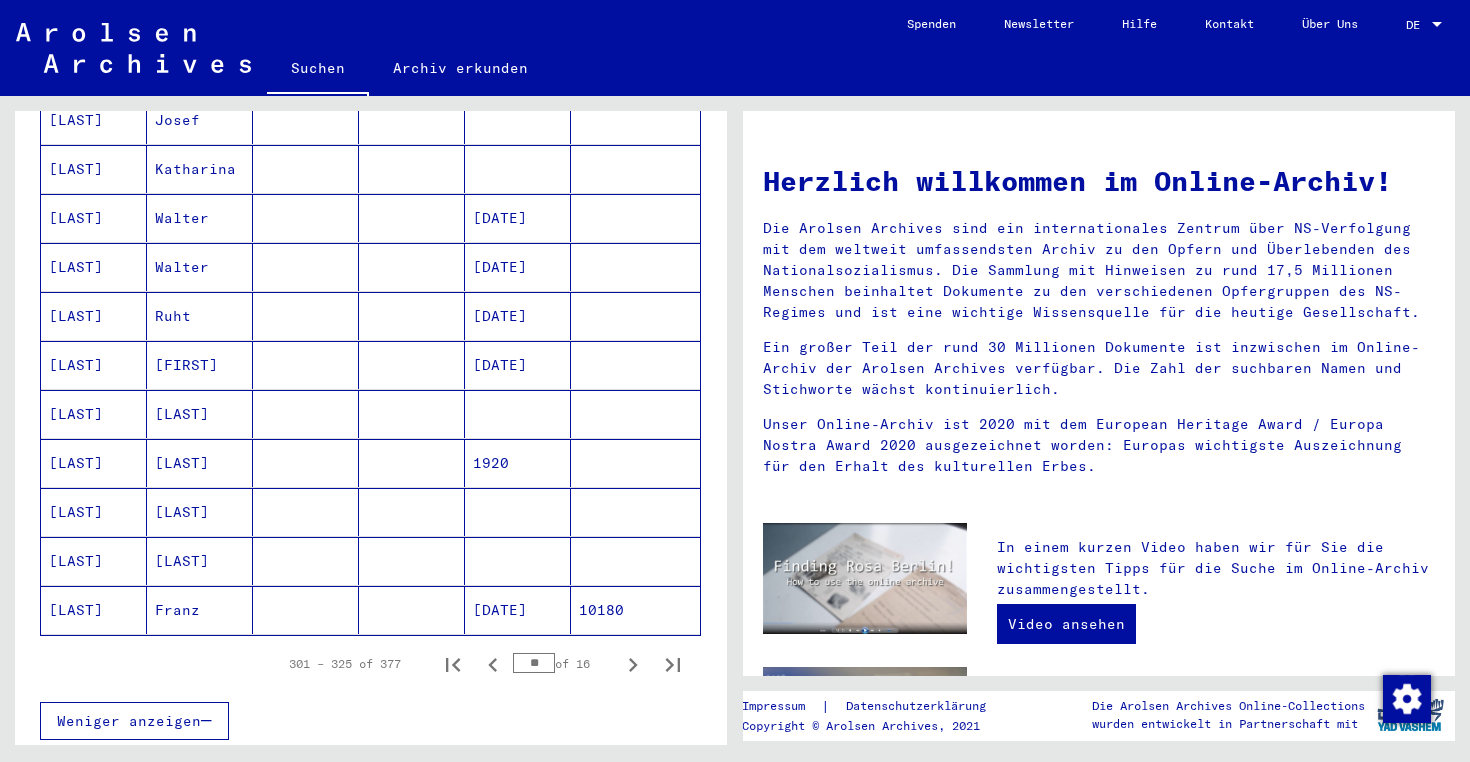 scroll, scrollTop: 1018, scrollLeft: 0, axis: vertical 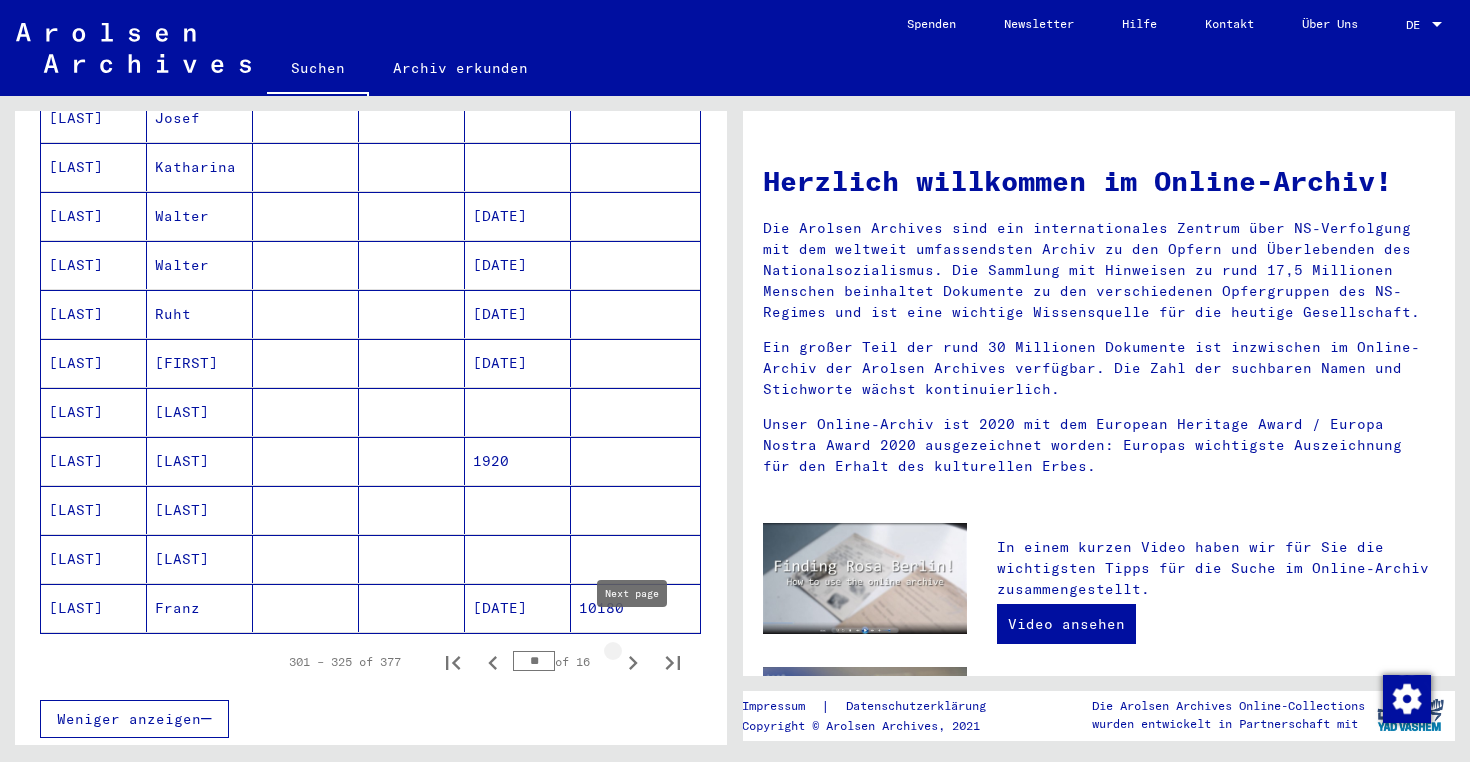 click 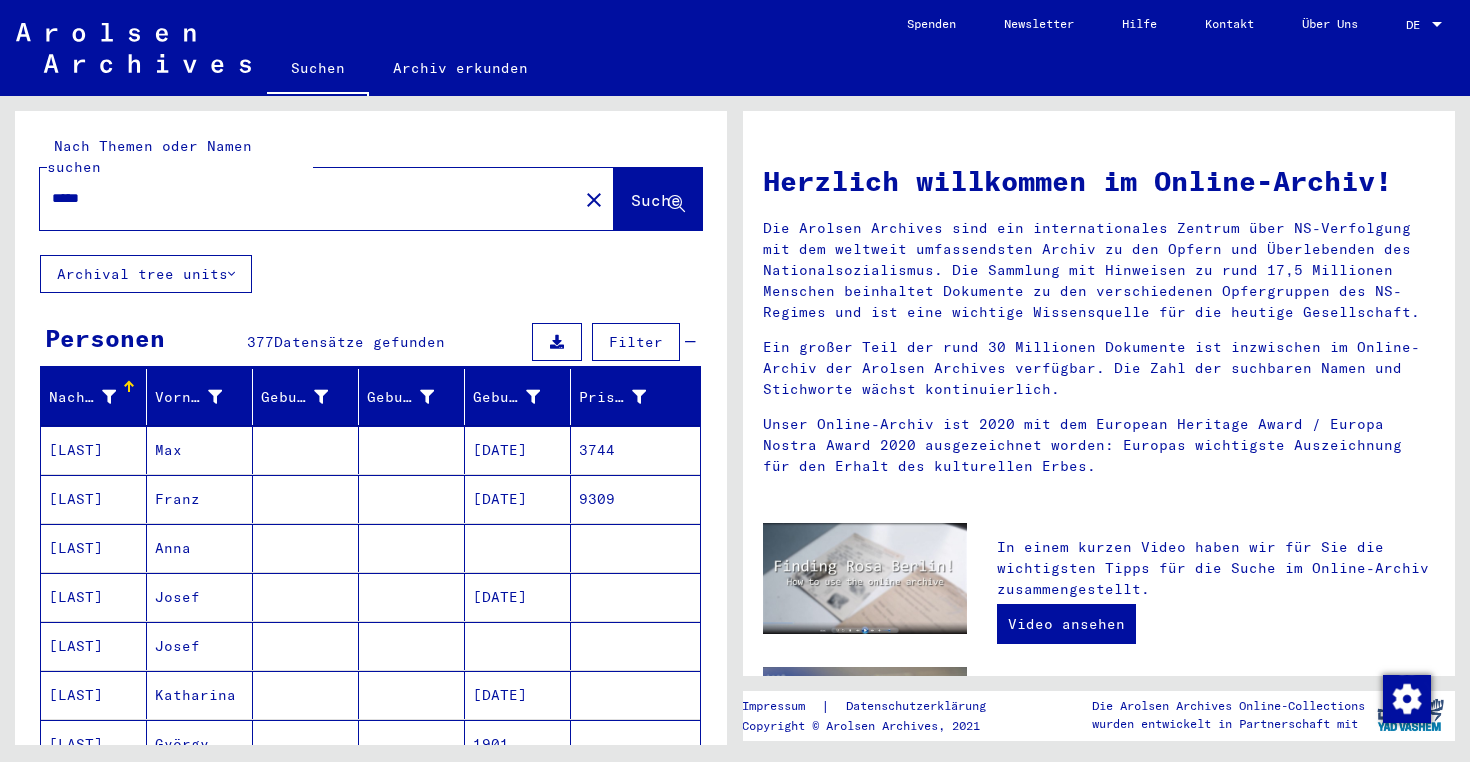 scroll, scrollTop: 0, scrollLeft: 0, axis: both 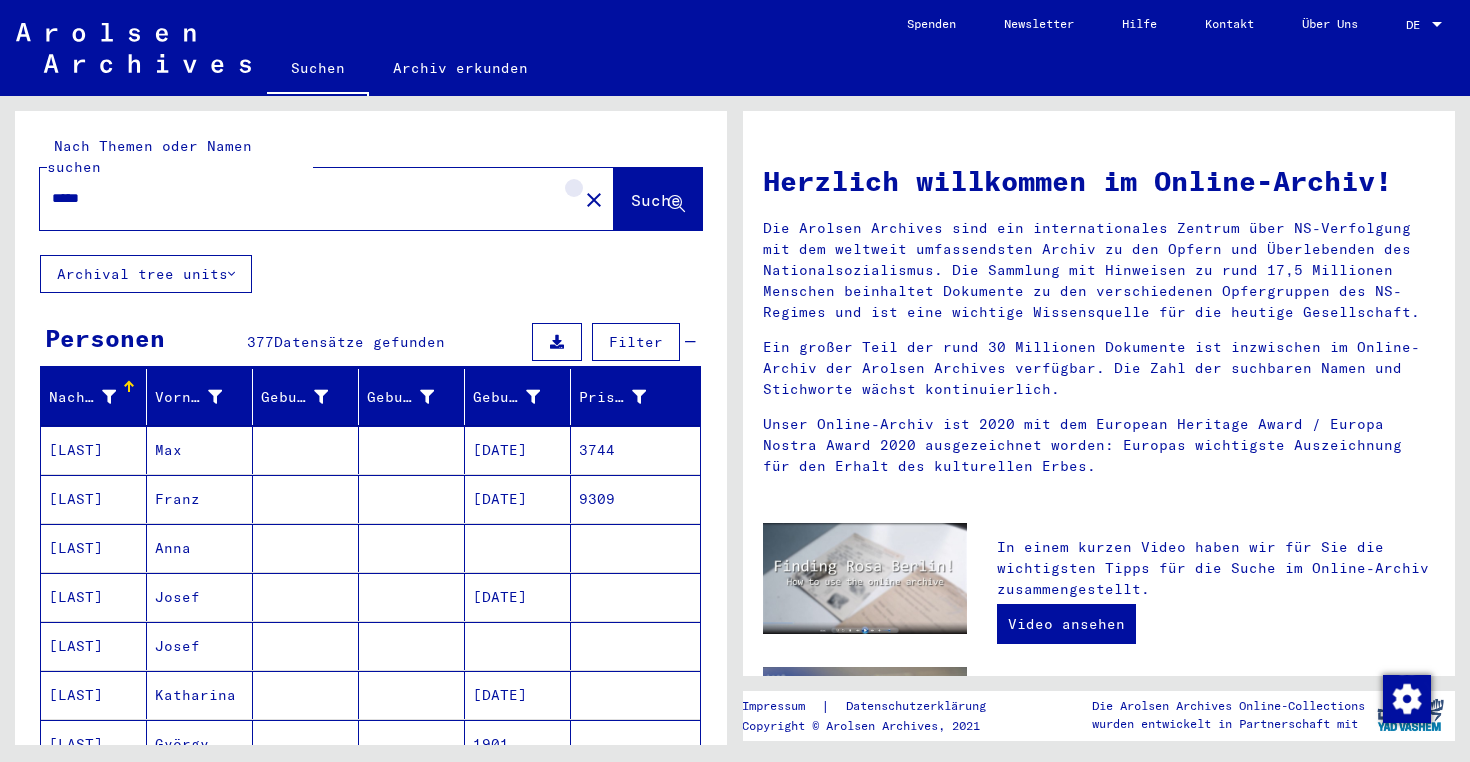 click on "close" 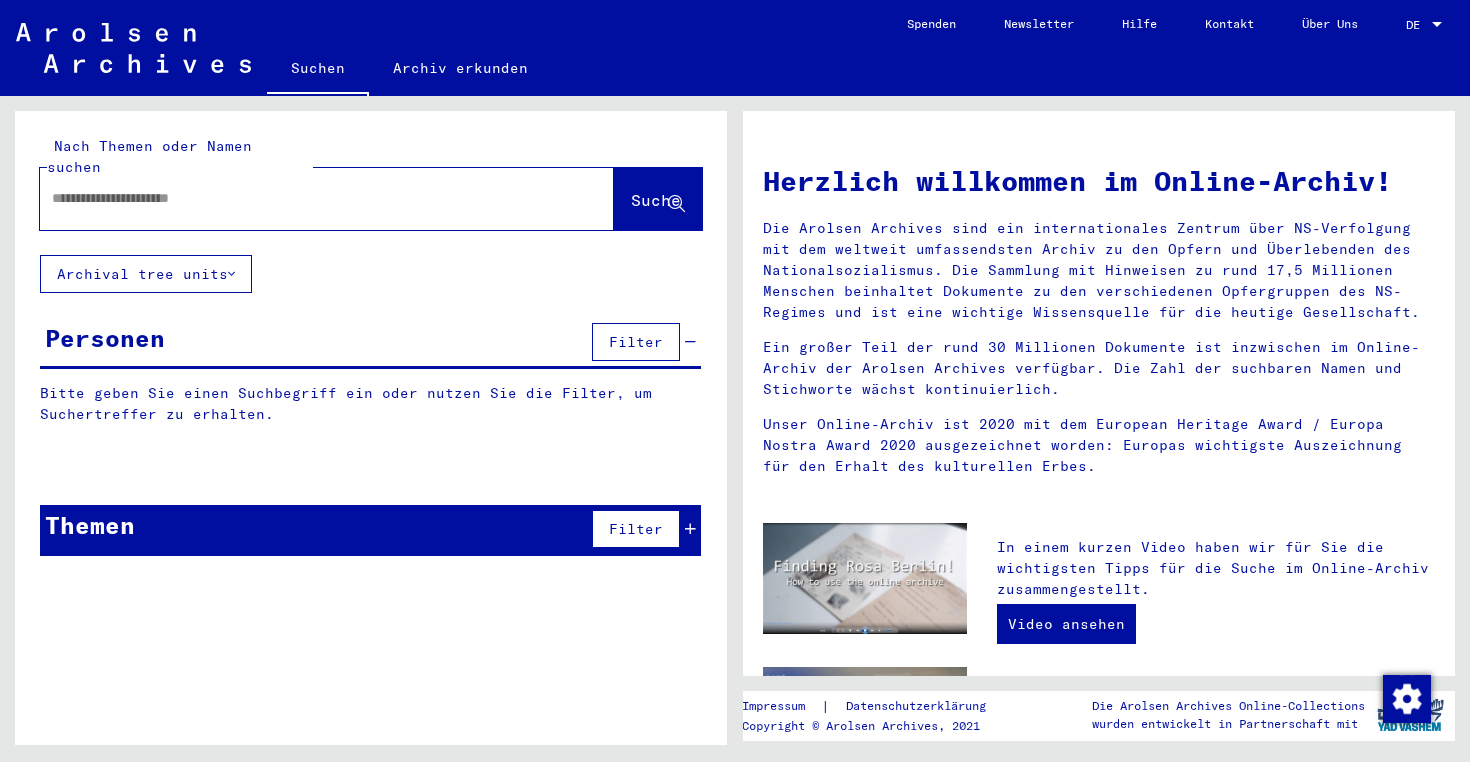 click at bounding box center (303, 198) 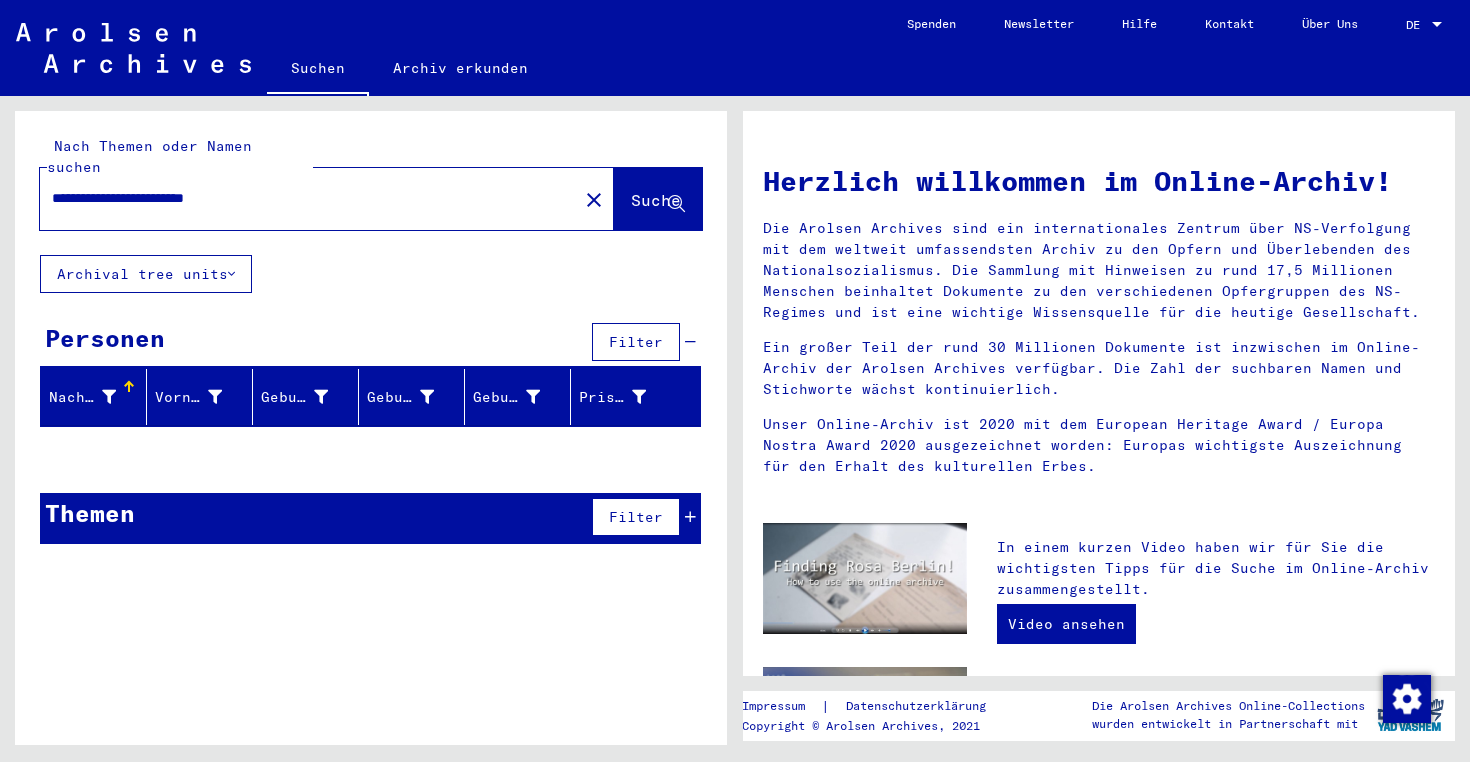 type on "**********" 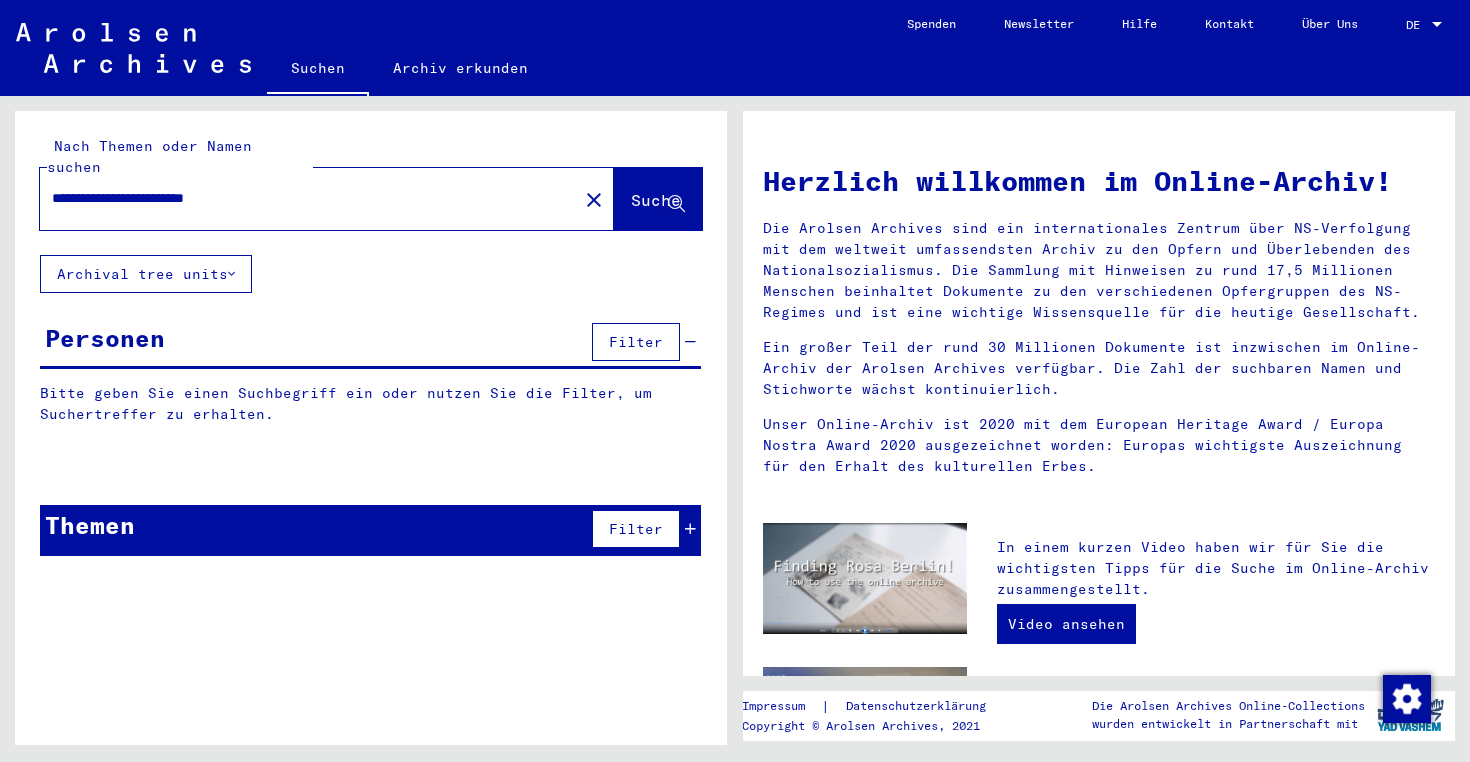 click on "**********" at bounding box center (303, 198) 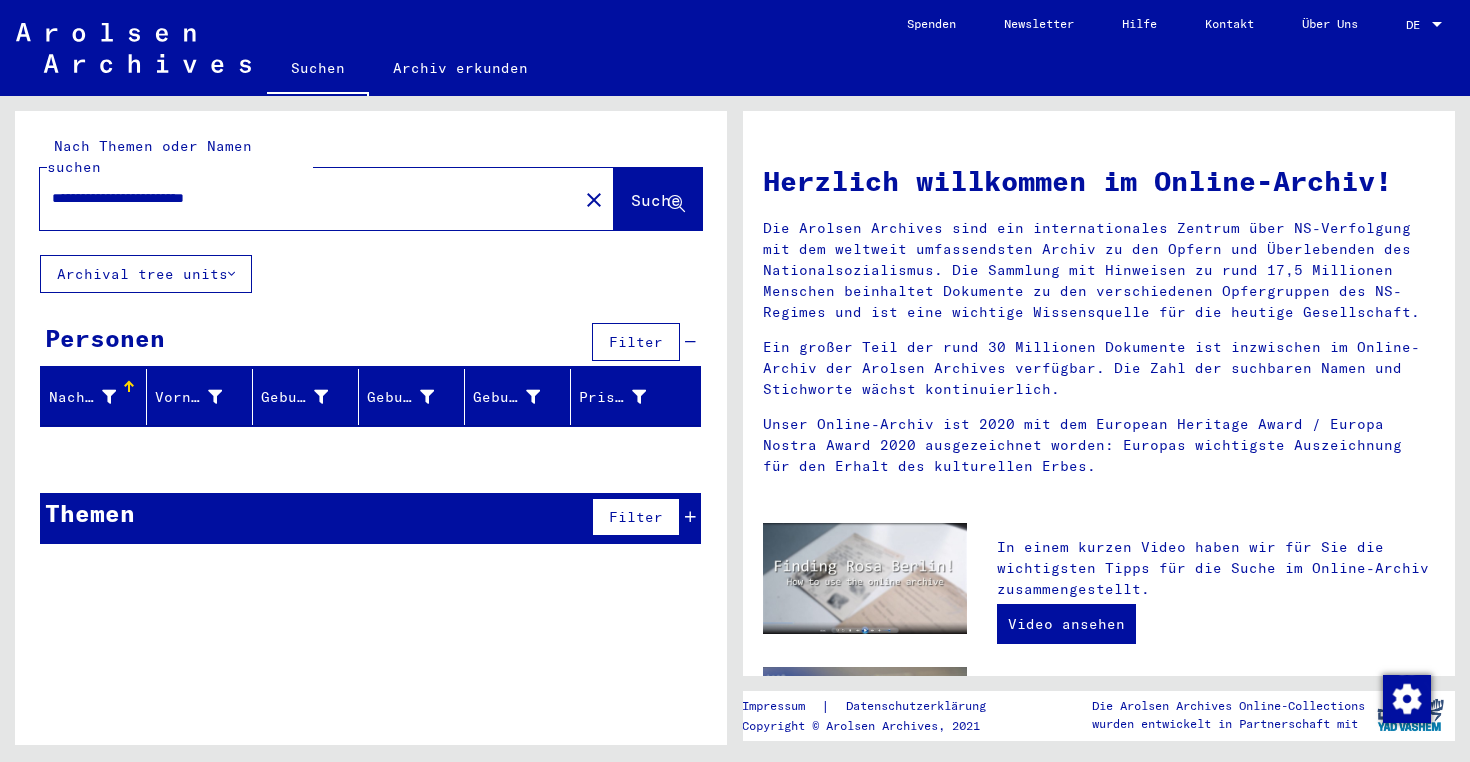 click on "Nachname" at bounding box center (97, 397) 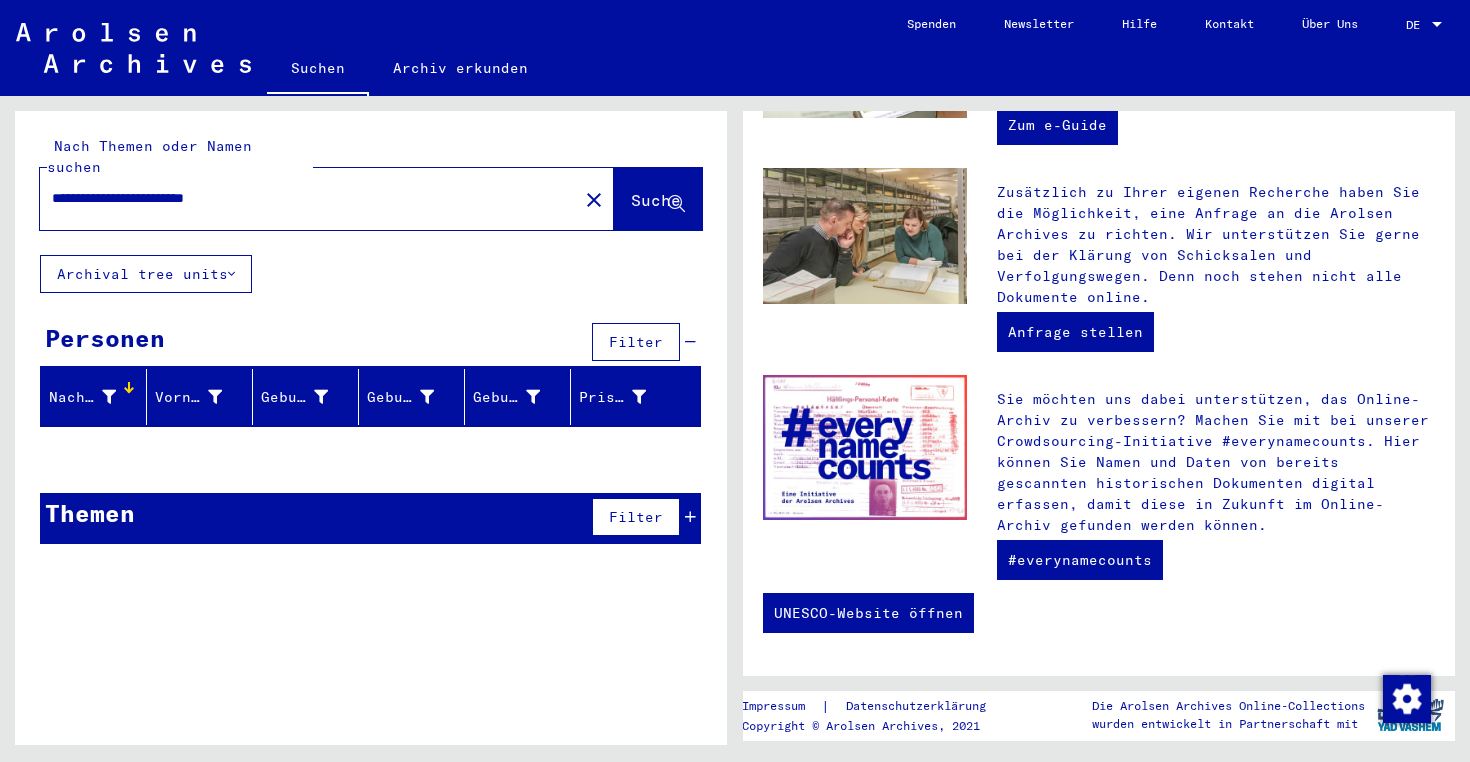 scroll, scrollTop: 685, scrollLeft: 0, axis: vertical 